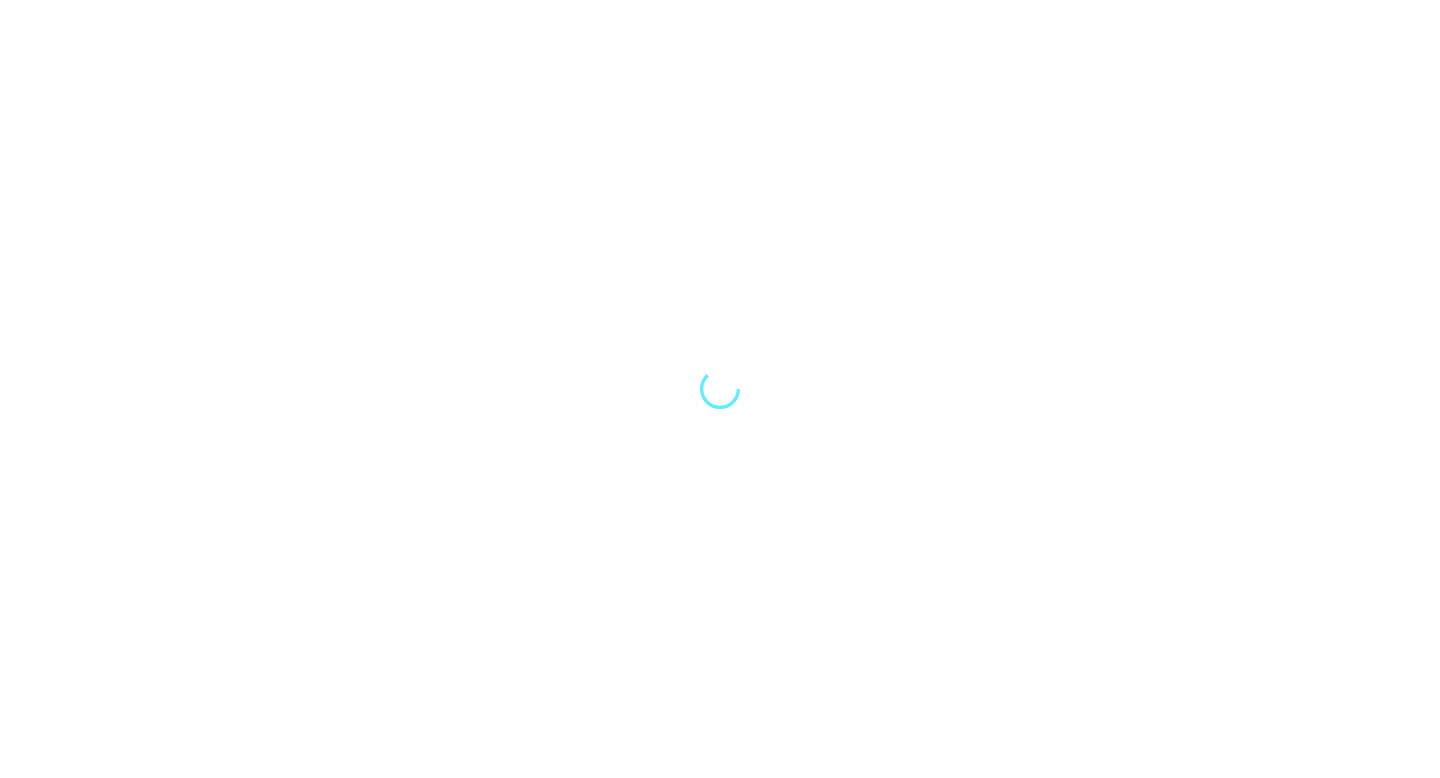 scroll, scrollTop: 0, scrollLeft: 0, axis: both 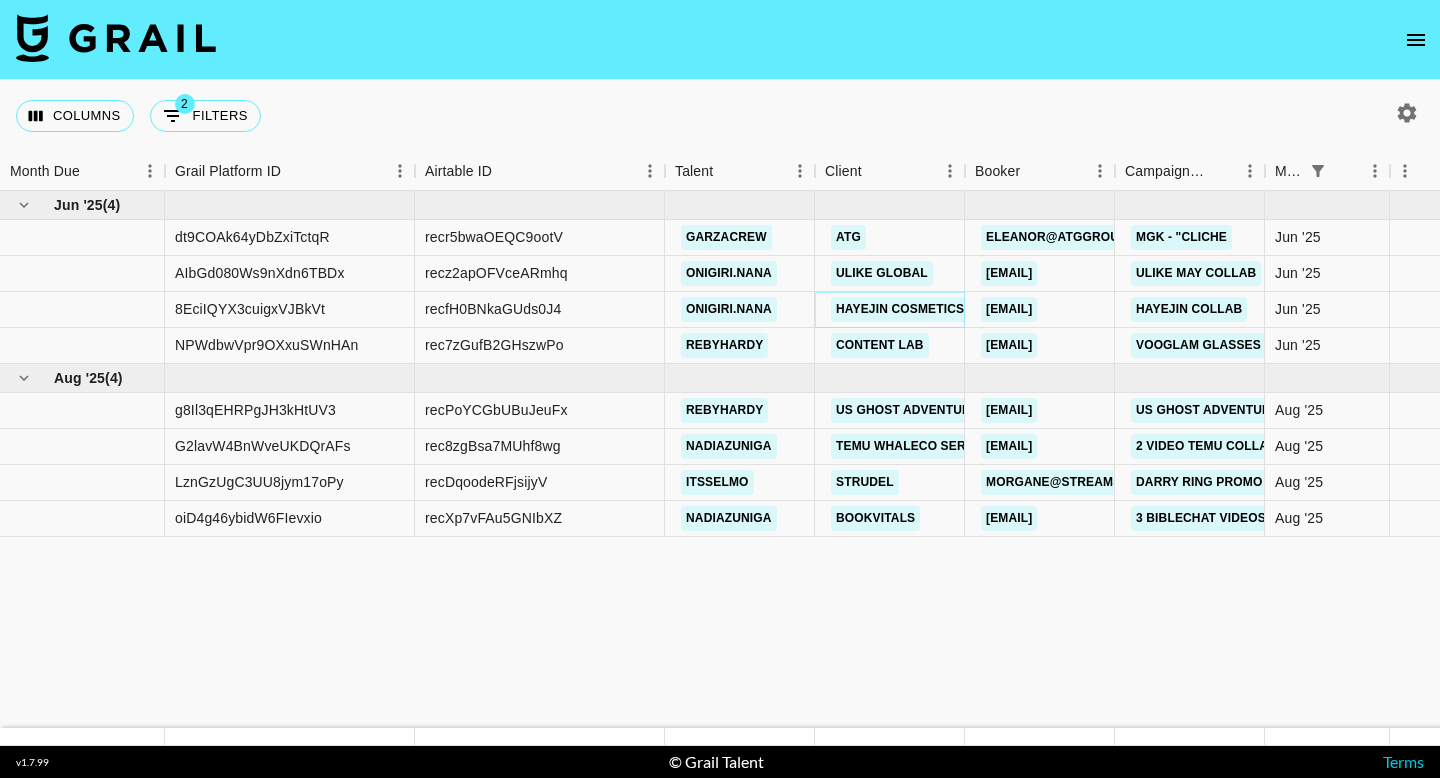 click on "HAYEJIN COSMETICS" at bounding box center (900, 309) 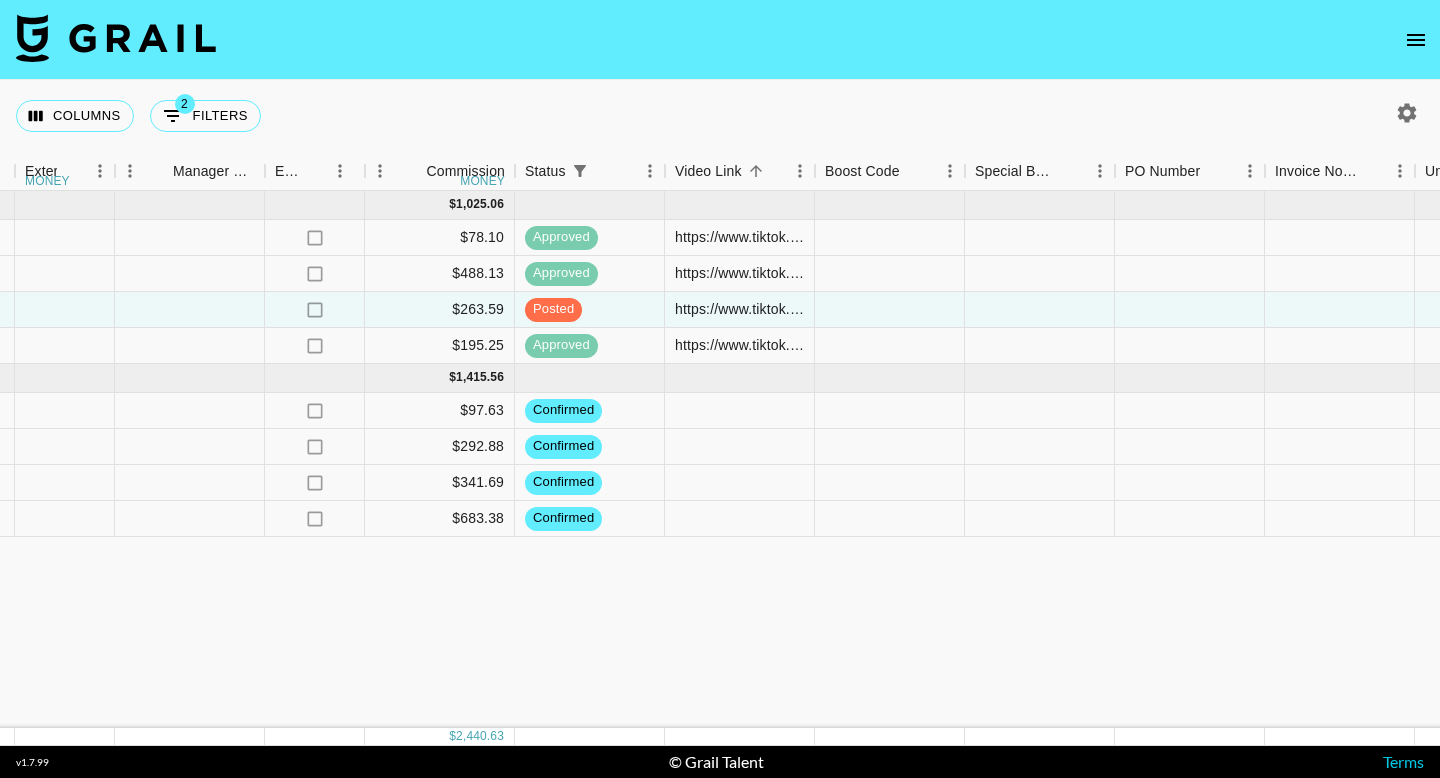 scroll, scrollTop: 0, scrollLeft: 2480, axis: horizontal 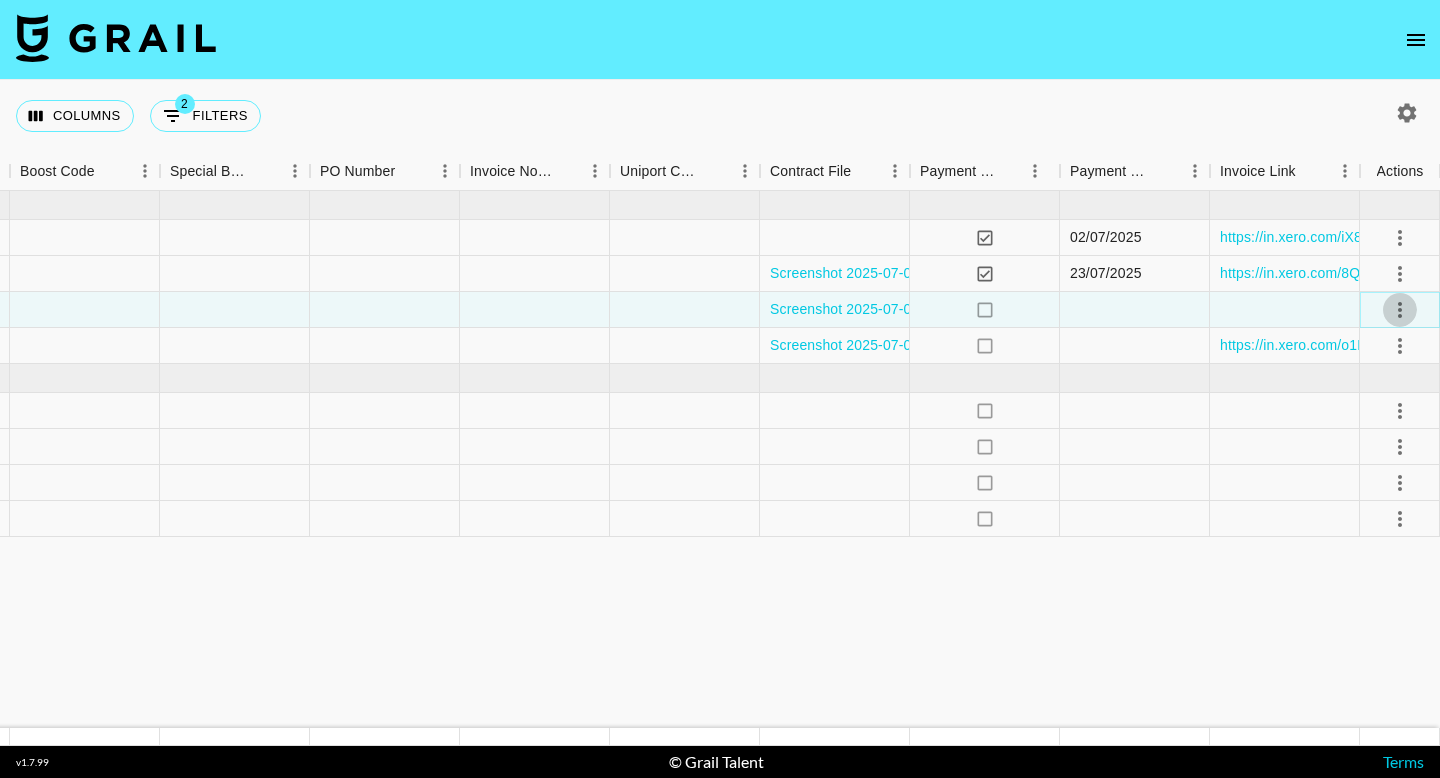 click 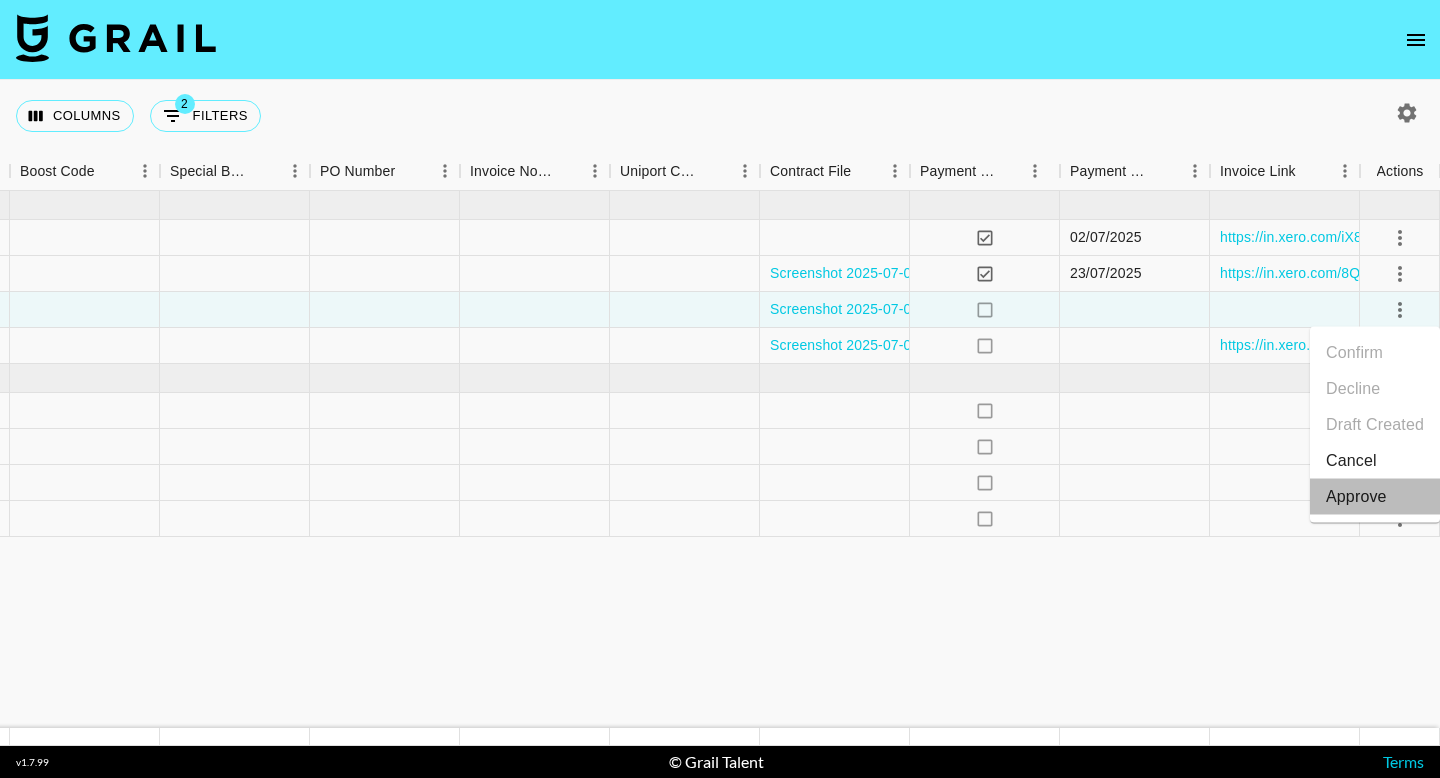 click on "Approve" at bounding box center [1356, 497] 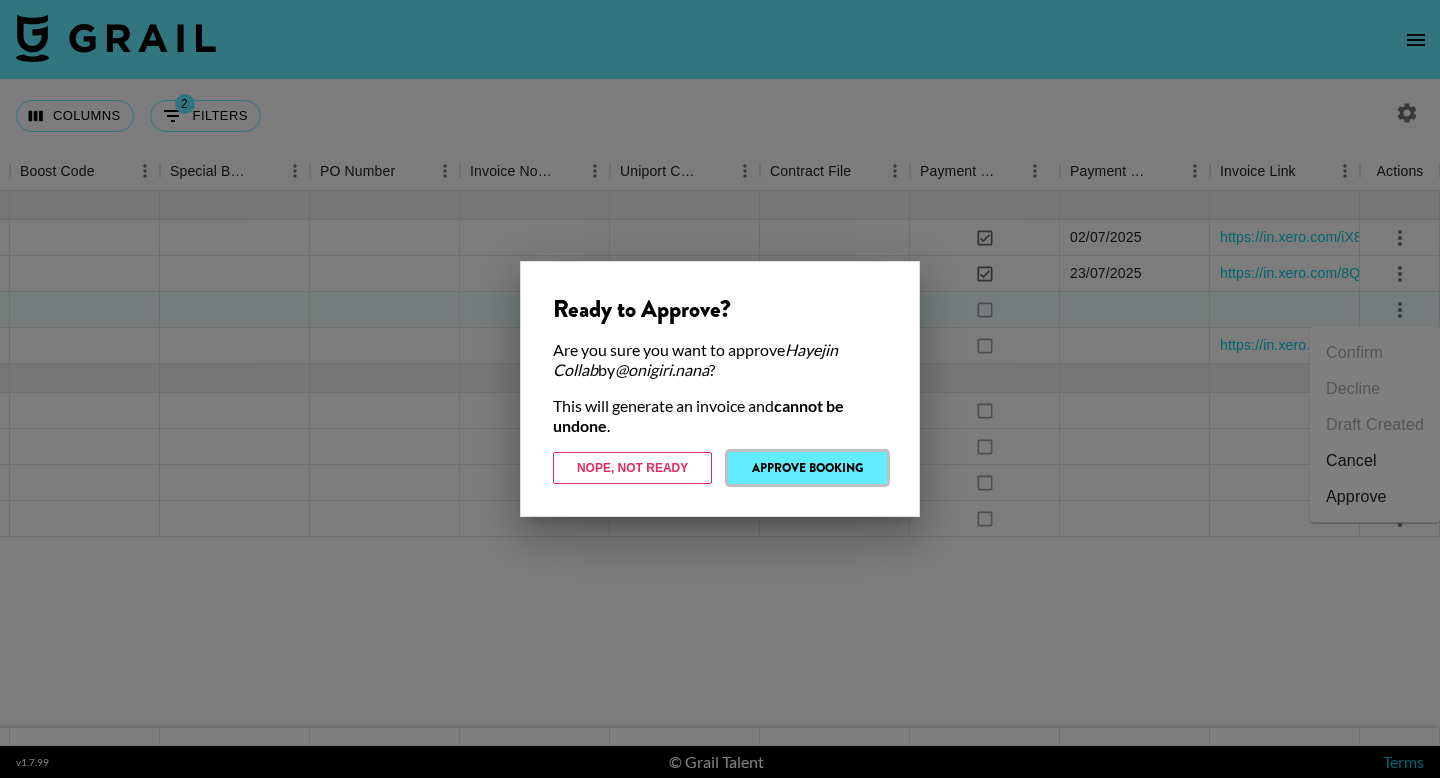 click on "Approve Booking" at bounding box center [807, 468] 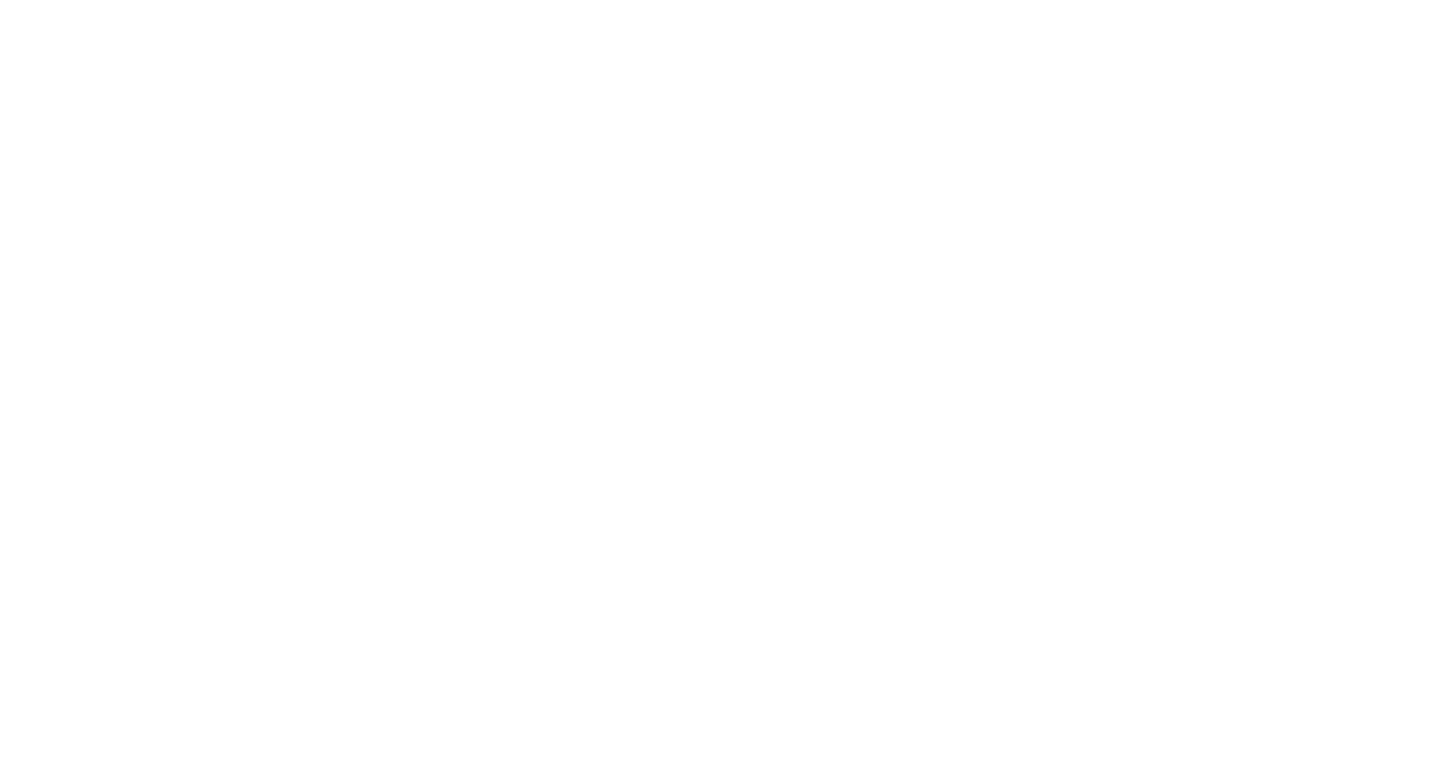 scroll, scrollTop: 0, scrollLeft: 0, axis: both 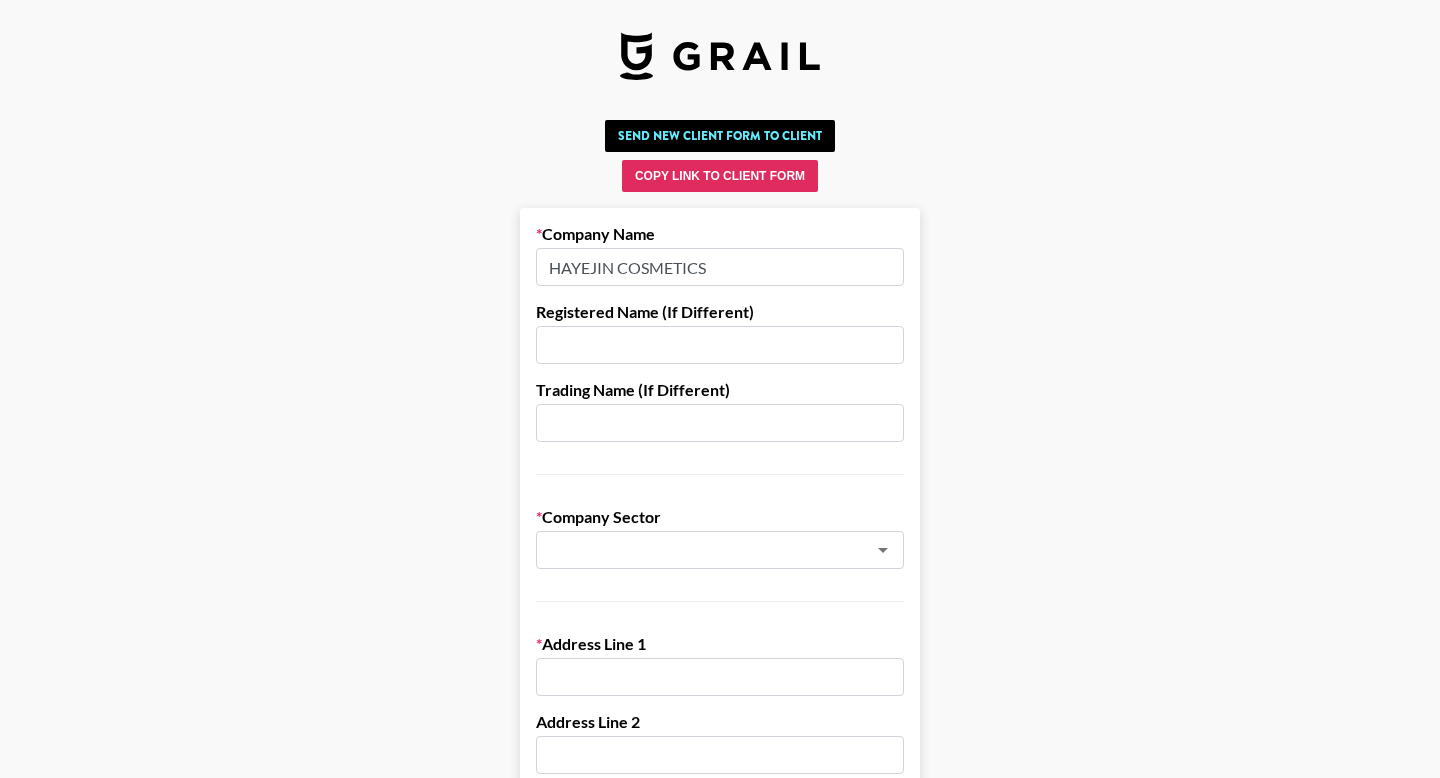 click on "HAYEJIN COSMETICS" at bounding box center (720, 267) 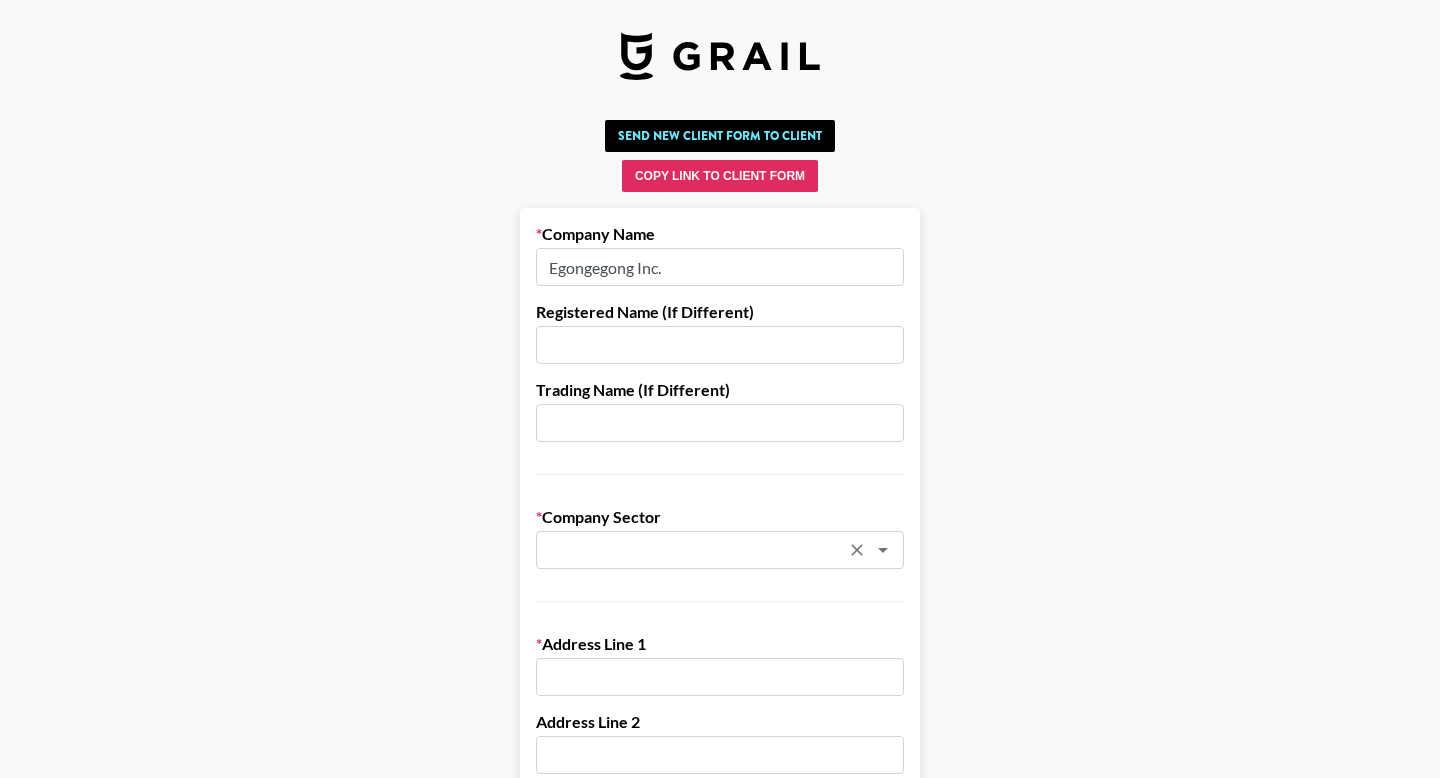 type on "Egongegong Inc." 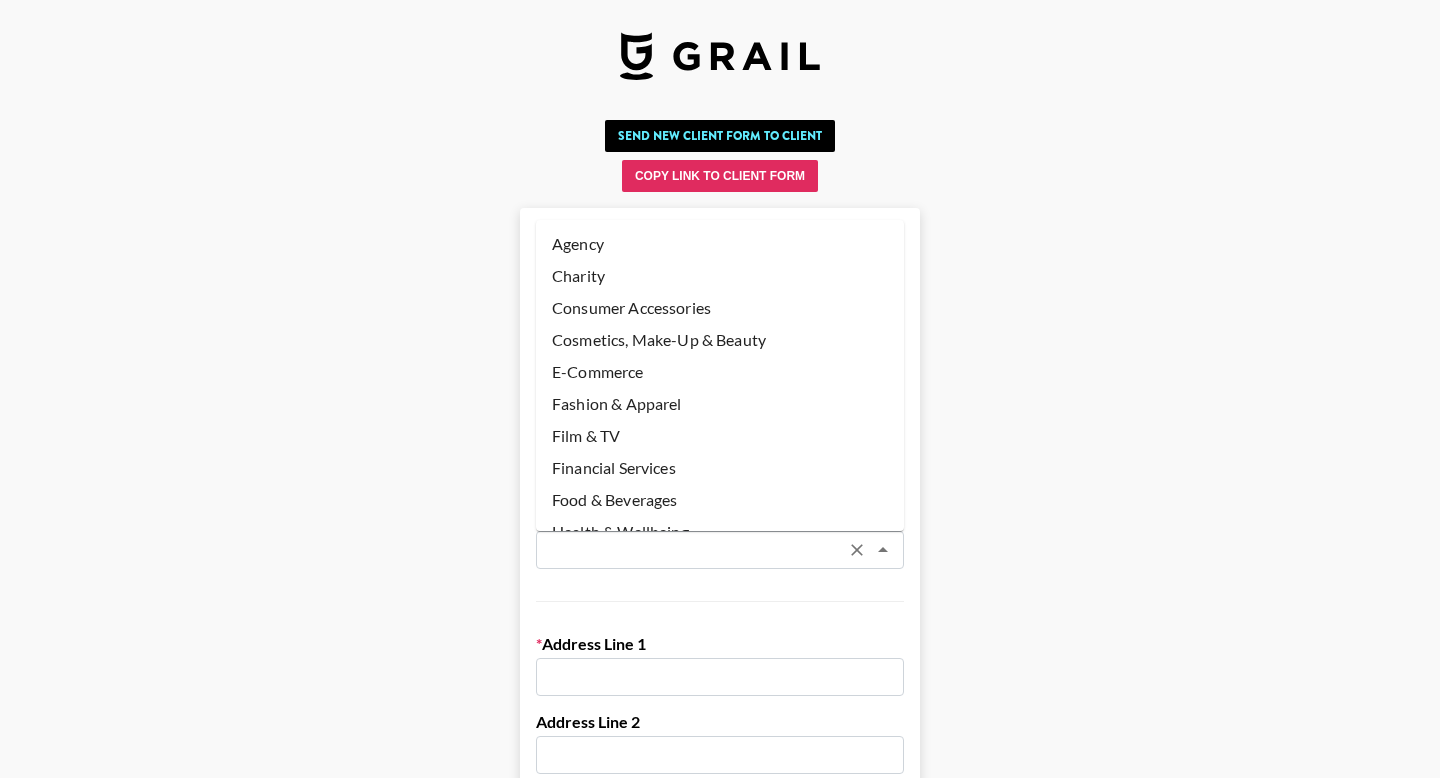 click at bounding box center (693, 550) 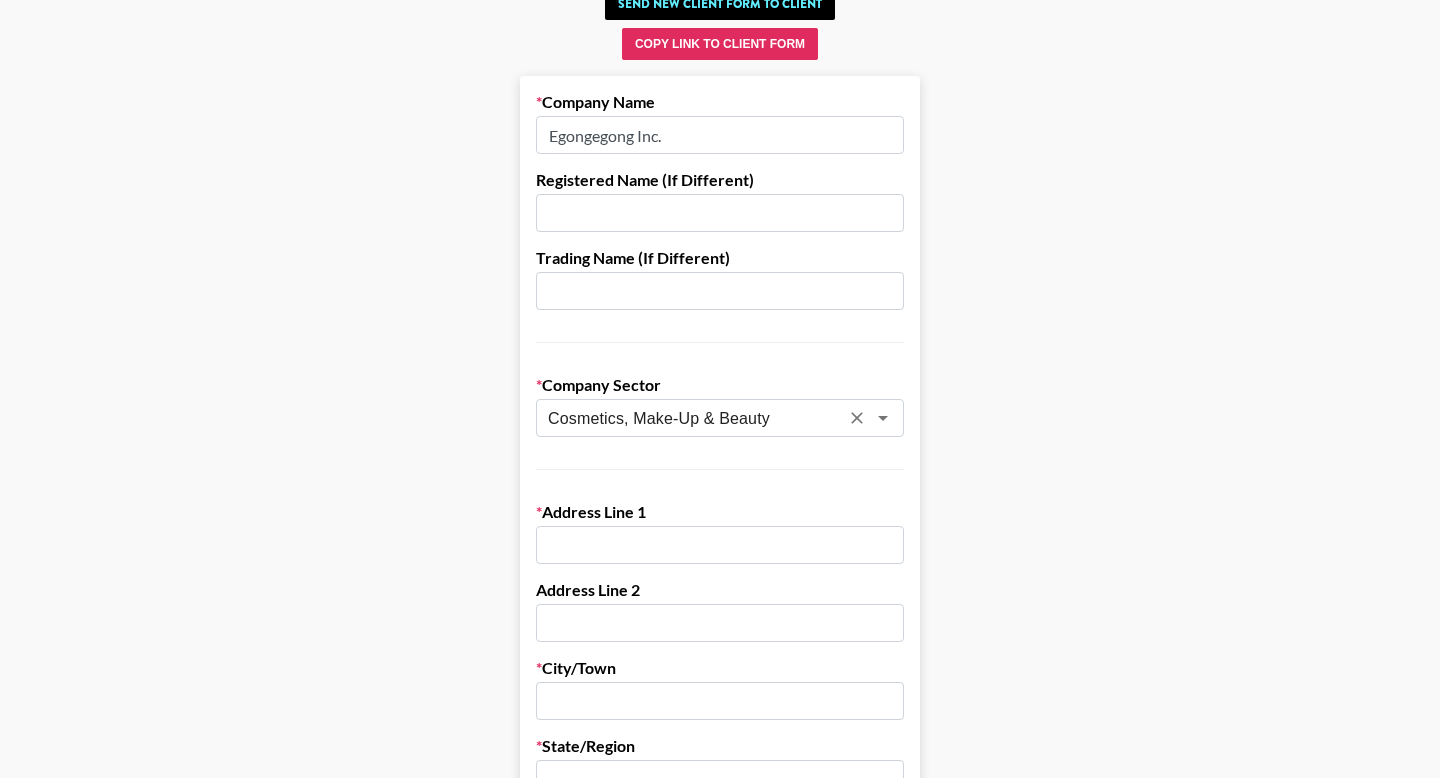 scroll, scrollTop: 166, scrollLeft: 0, axis: vertical 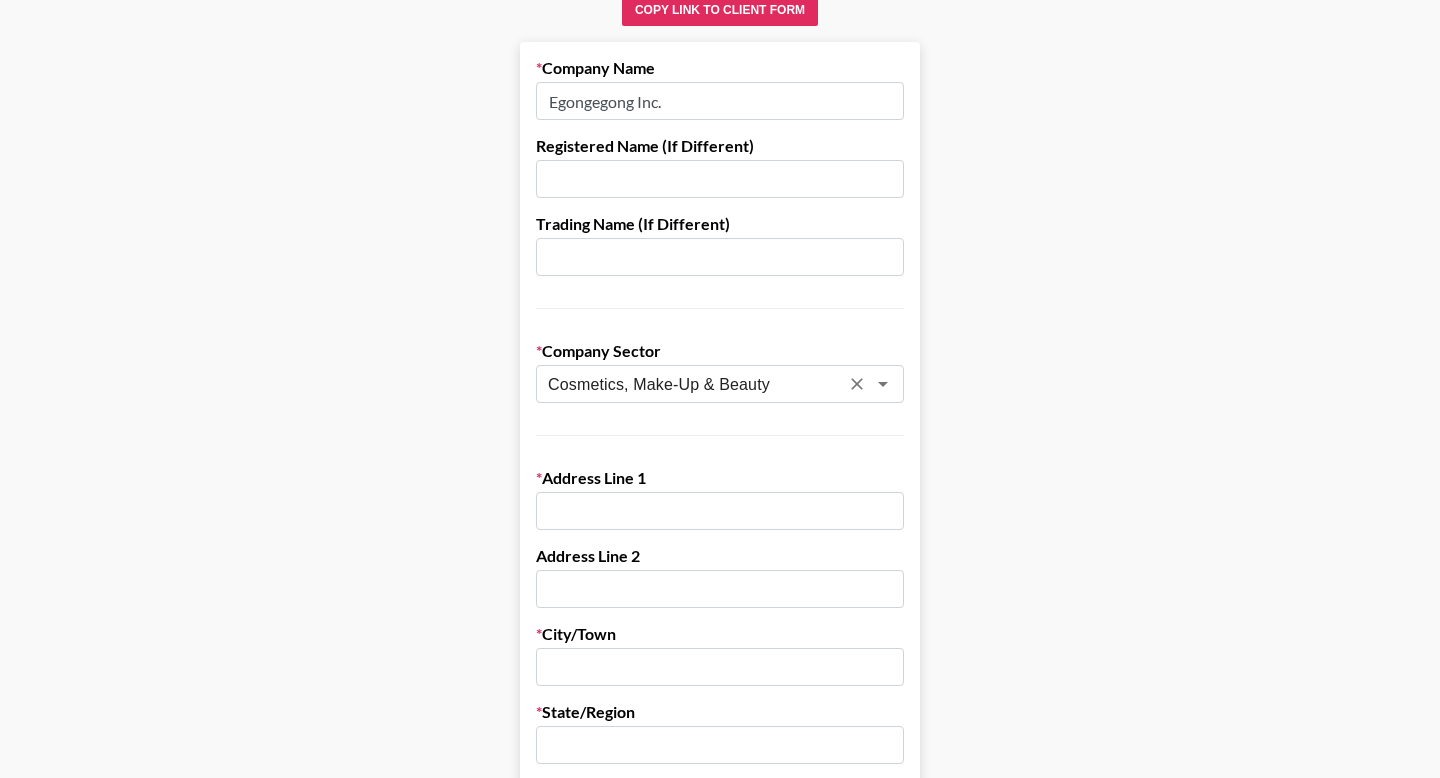 type on "Cosmetics, Make-Up & Beauty" 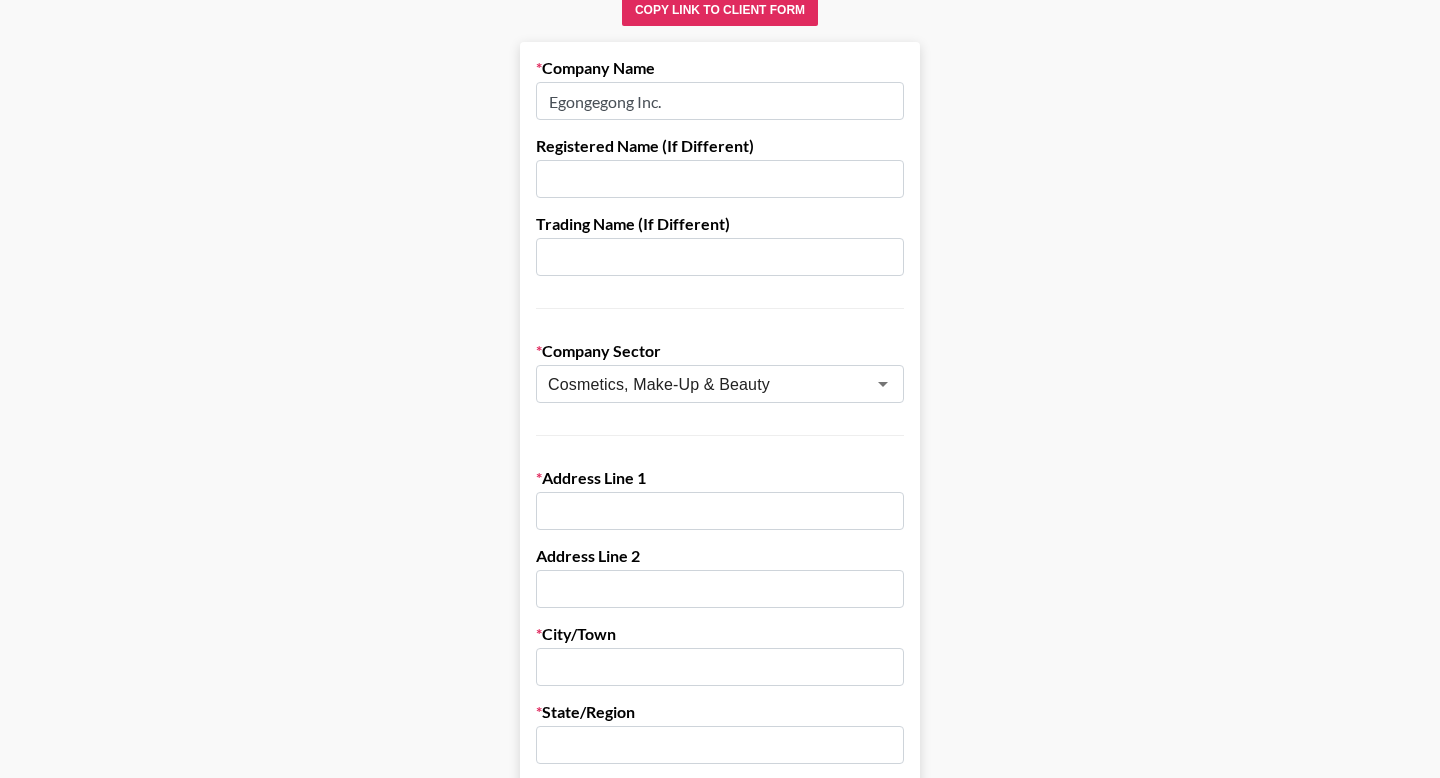 click at bounding box center [720, 511] 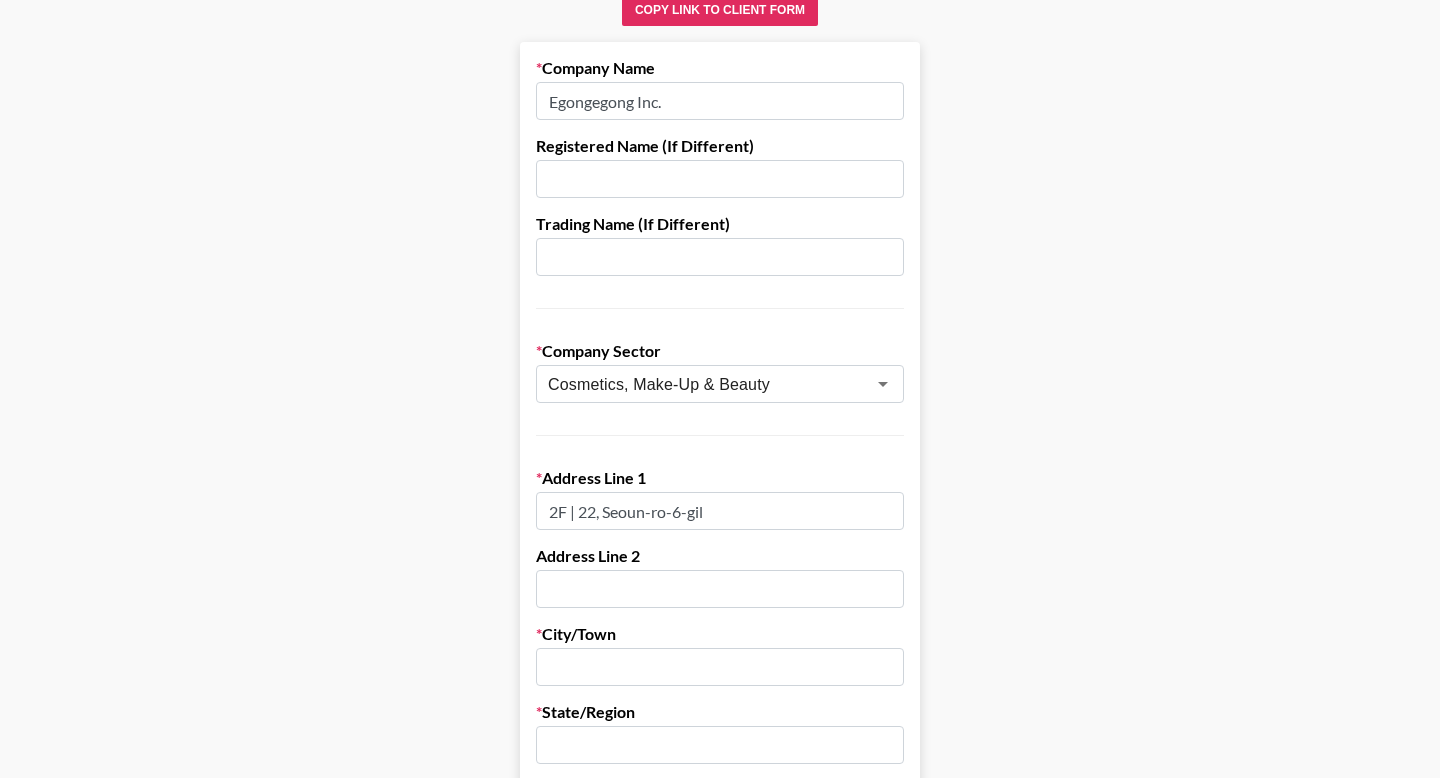 type on "2F | 22, Seoun-ro-6-gil" 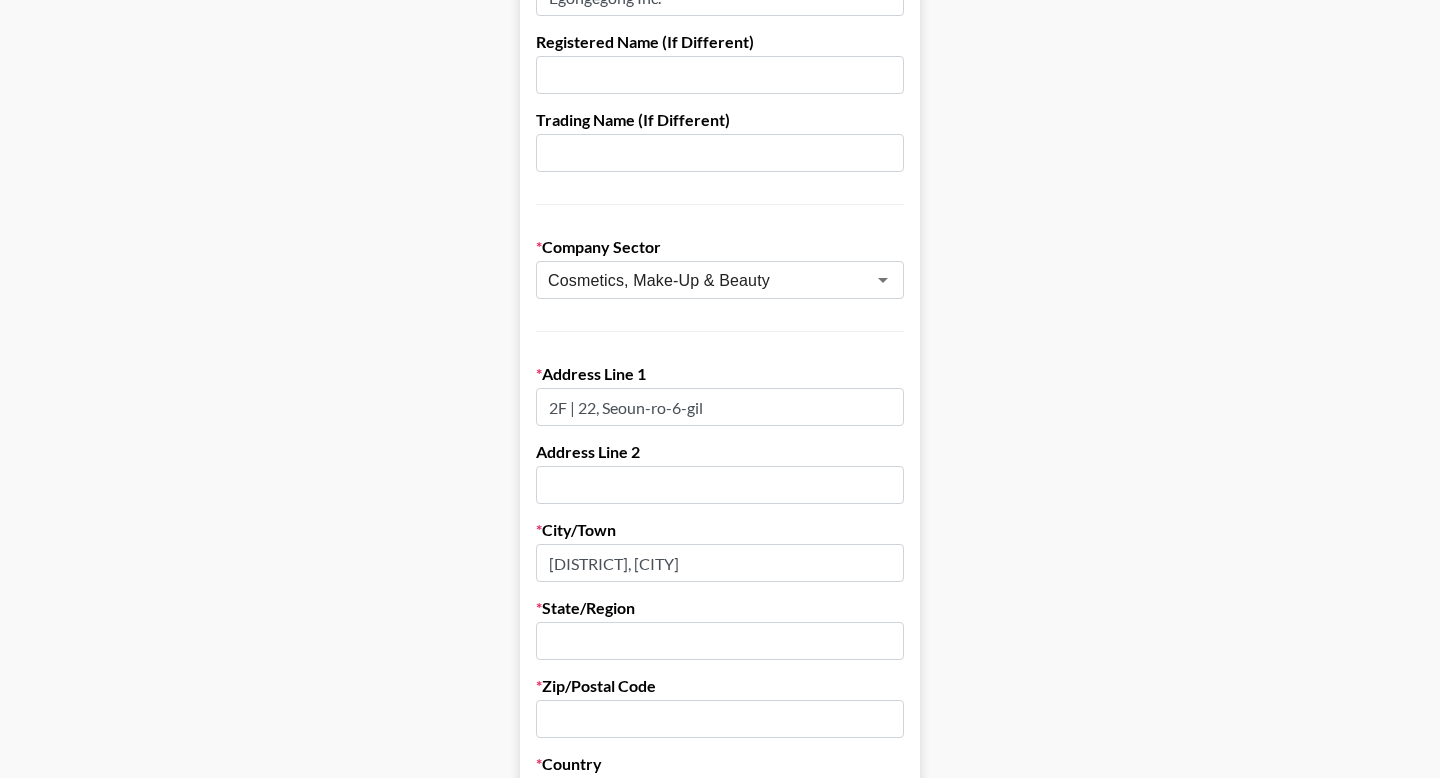 scroll, scrollTop: 309, scrollLeft: 0, axis: vertical 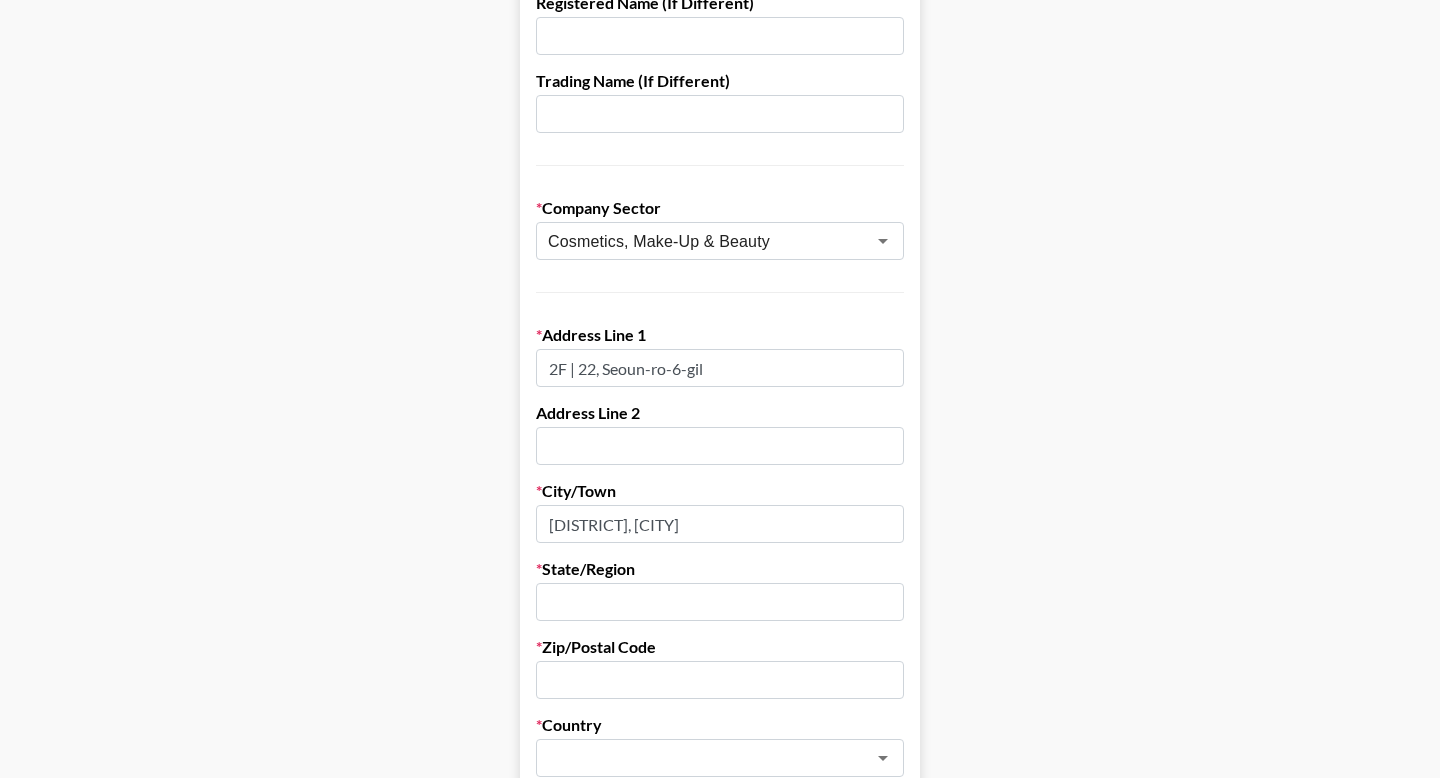 click at bounding box center (720, 602) 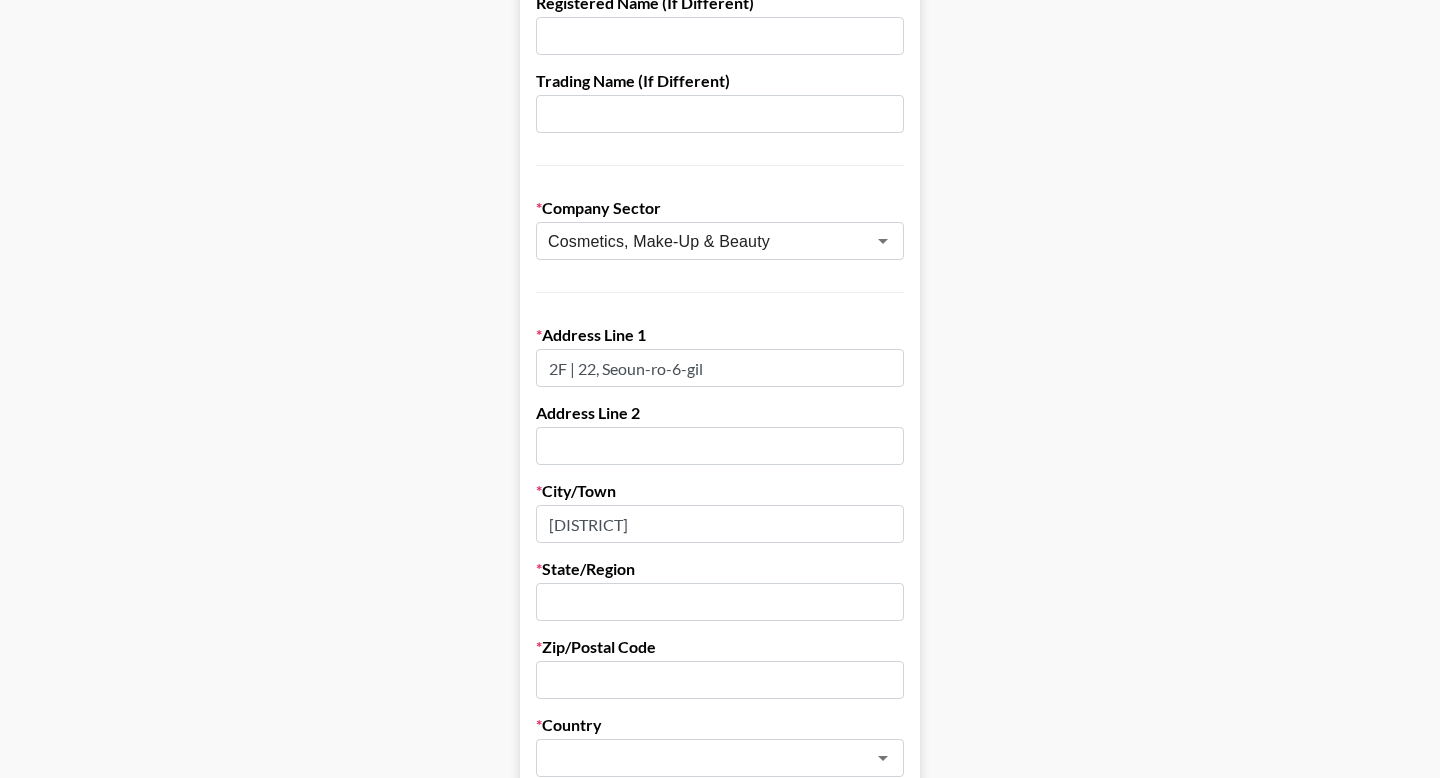 type on "[DISTRICT]" 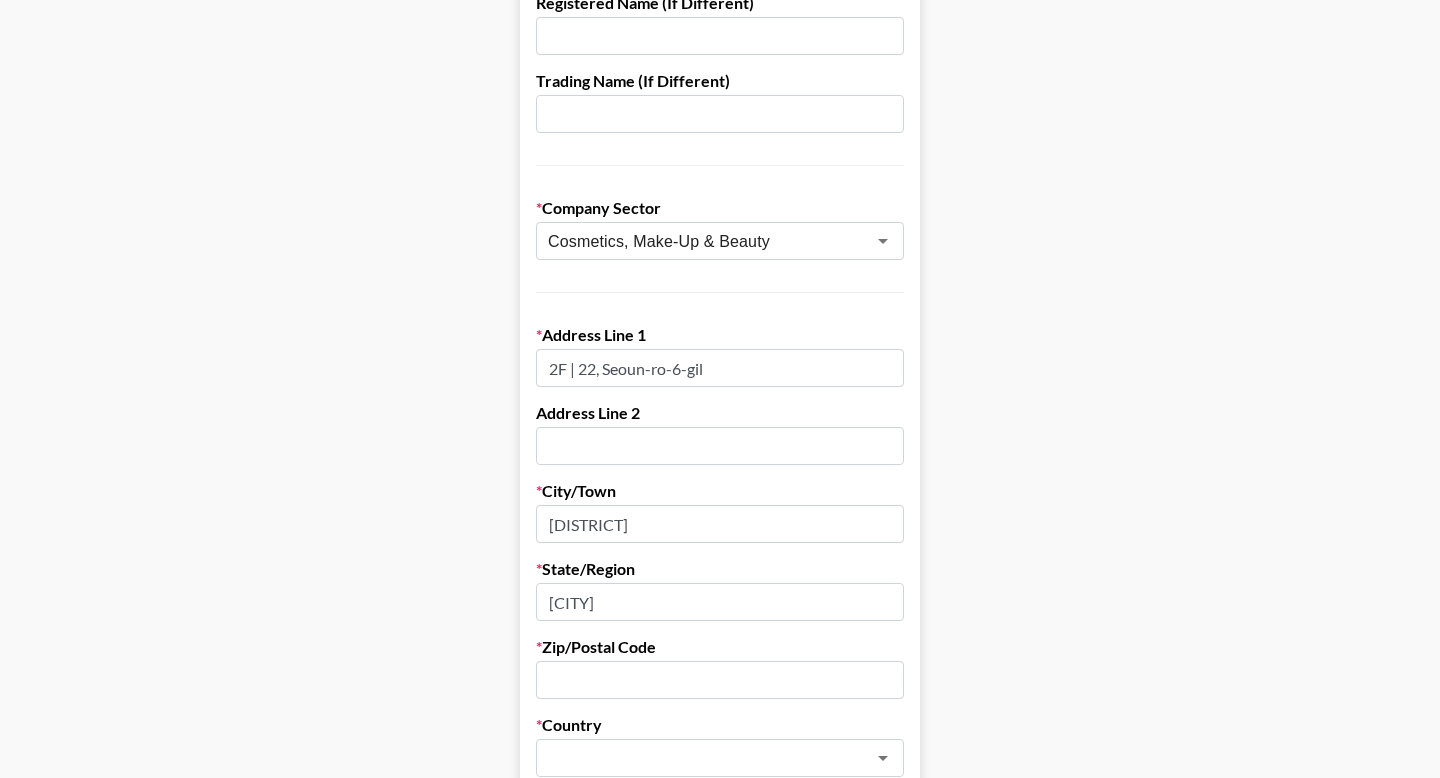 type on "[CITY]" 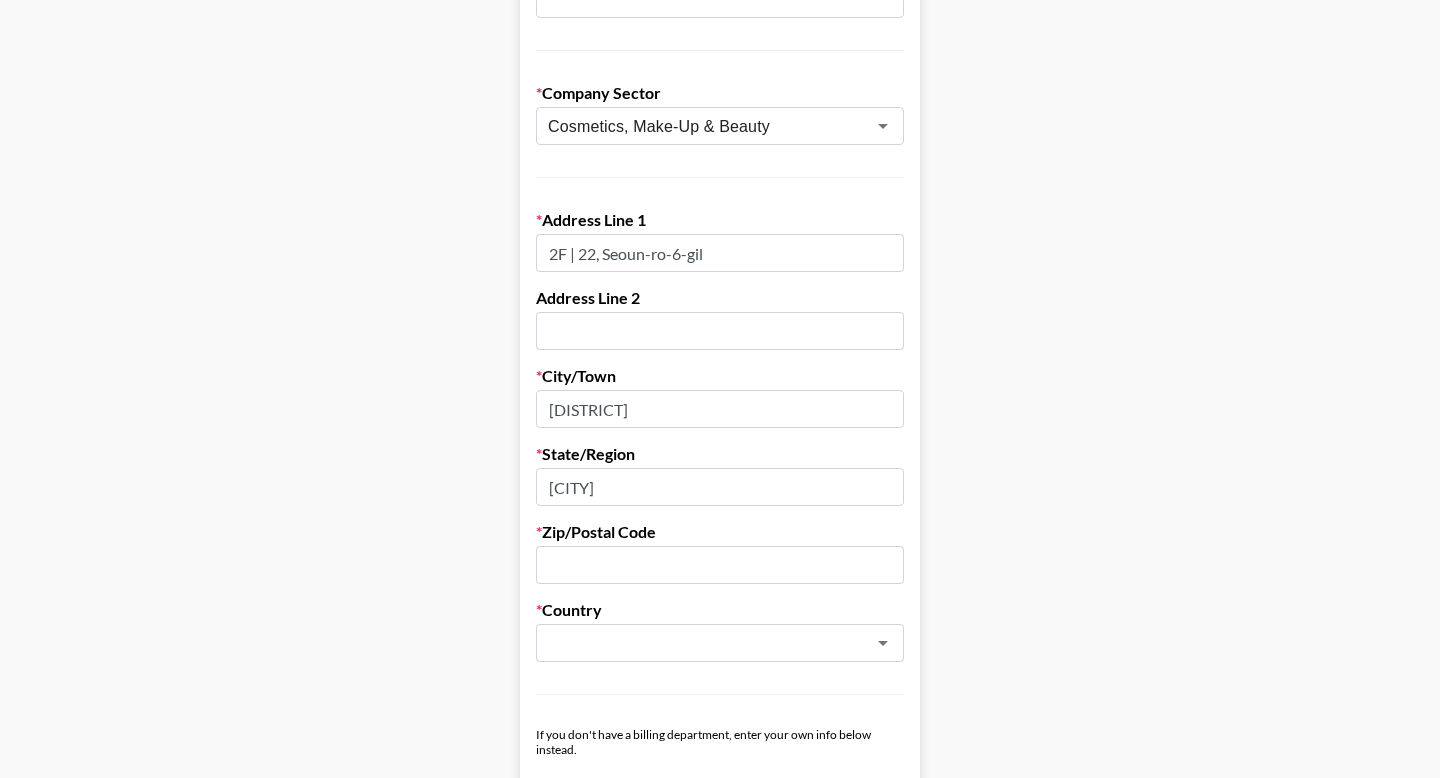 scroll, scrollTop: 427, scrollLeft: 0, axis: vertical 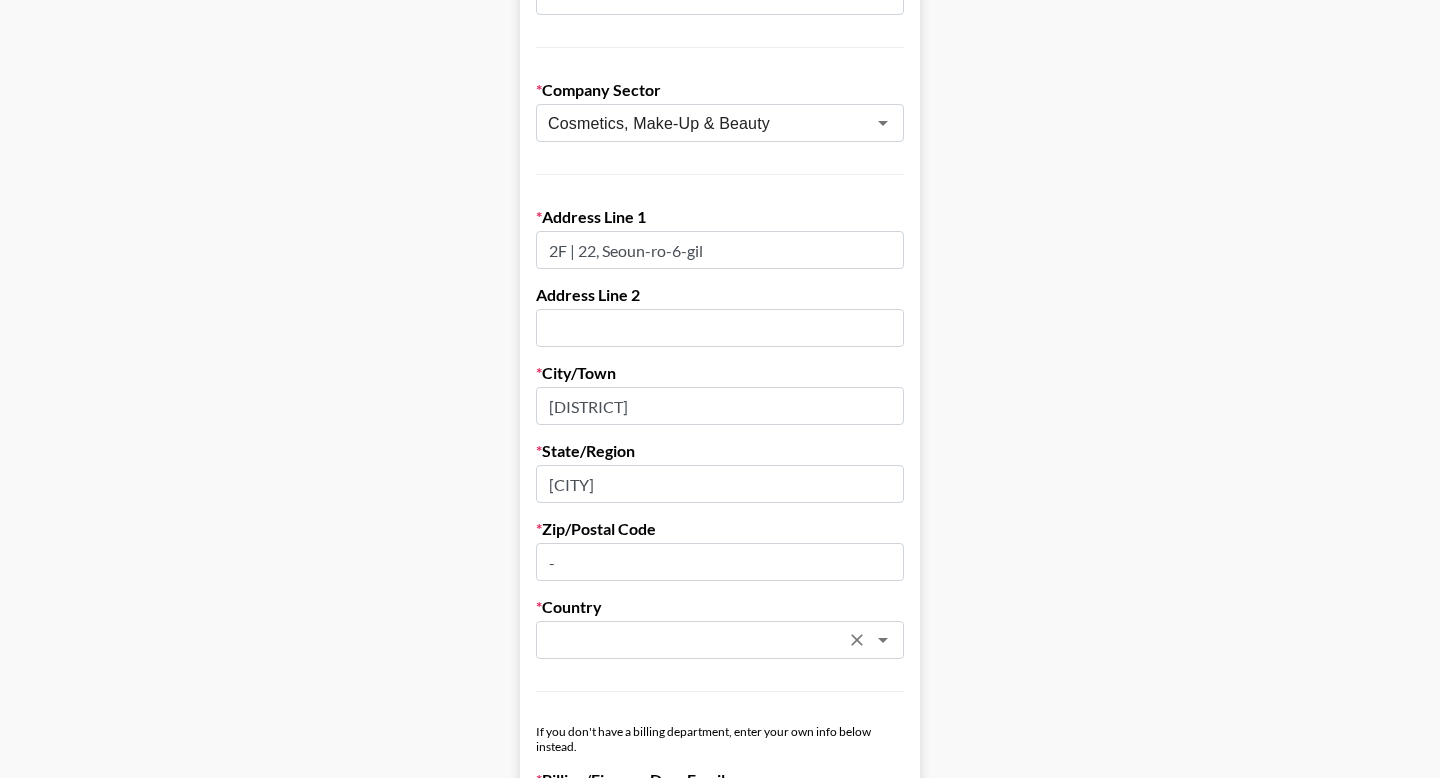 type on "-" 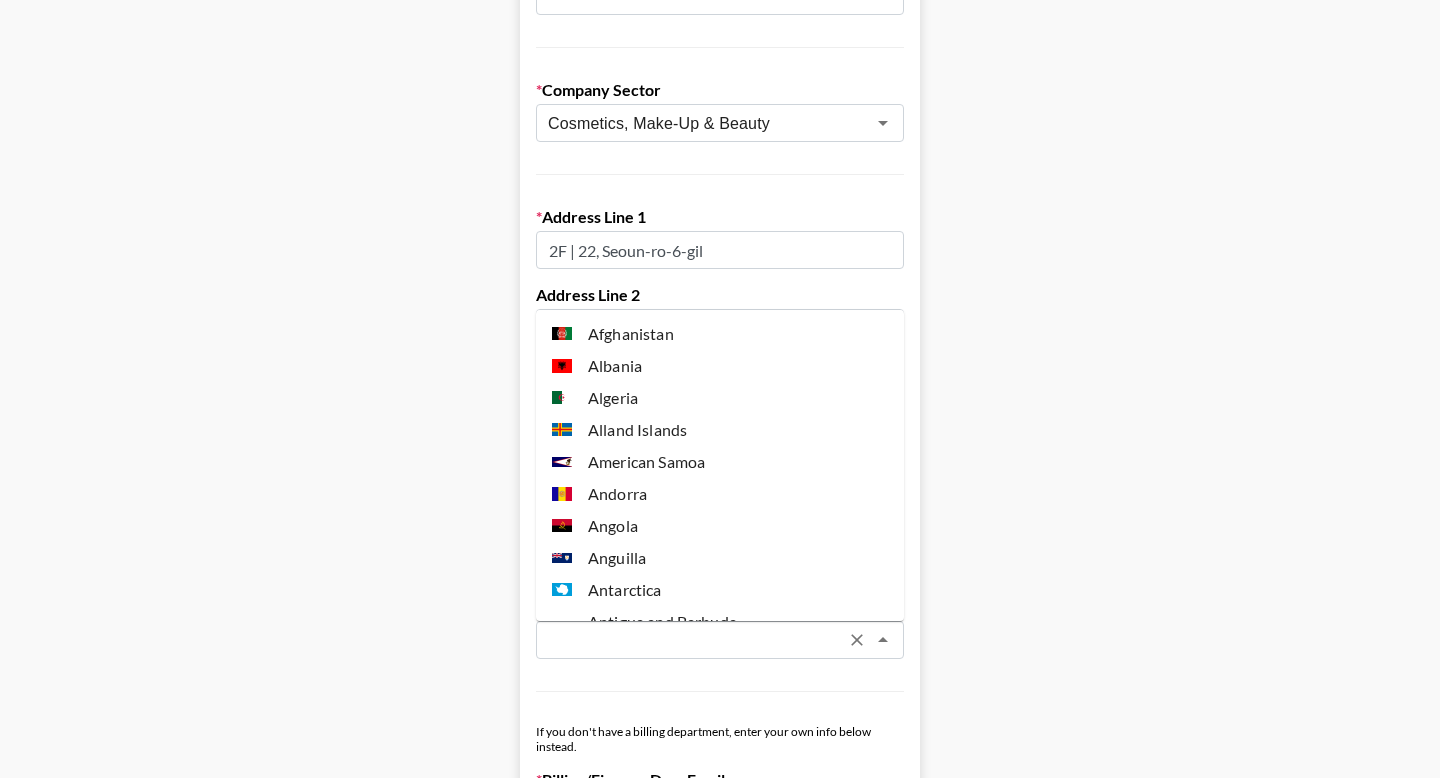 paste on "Republic of [COUNTRY]" 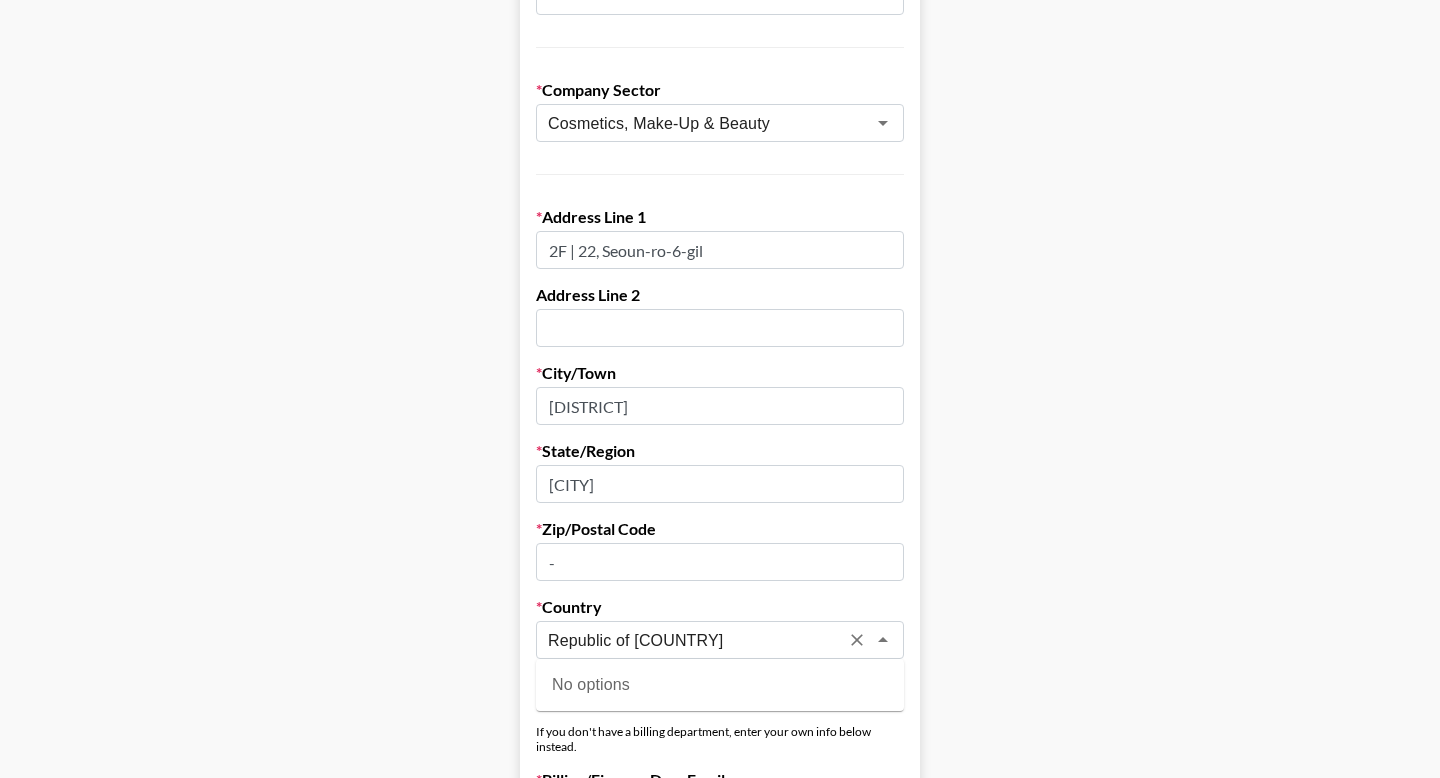 drag, startPoint x: 637, startPoint y: 636, endPoint x: 491, endPoint y: 611, distance: 148.12495 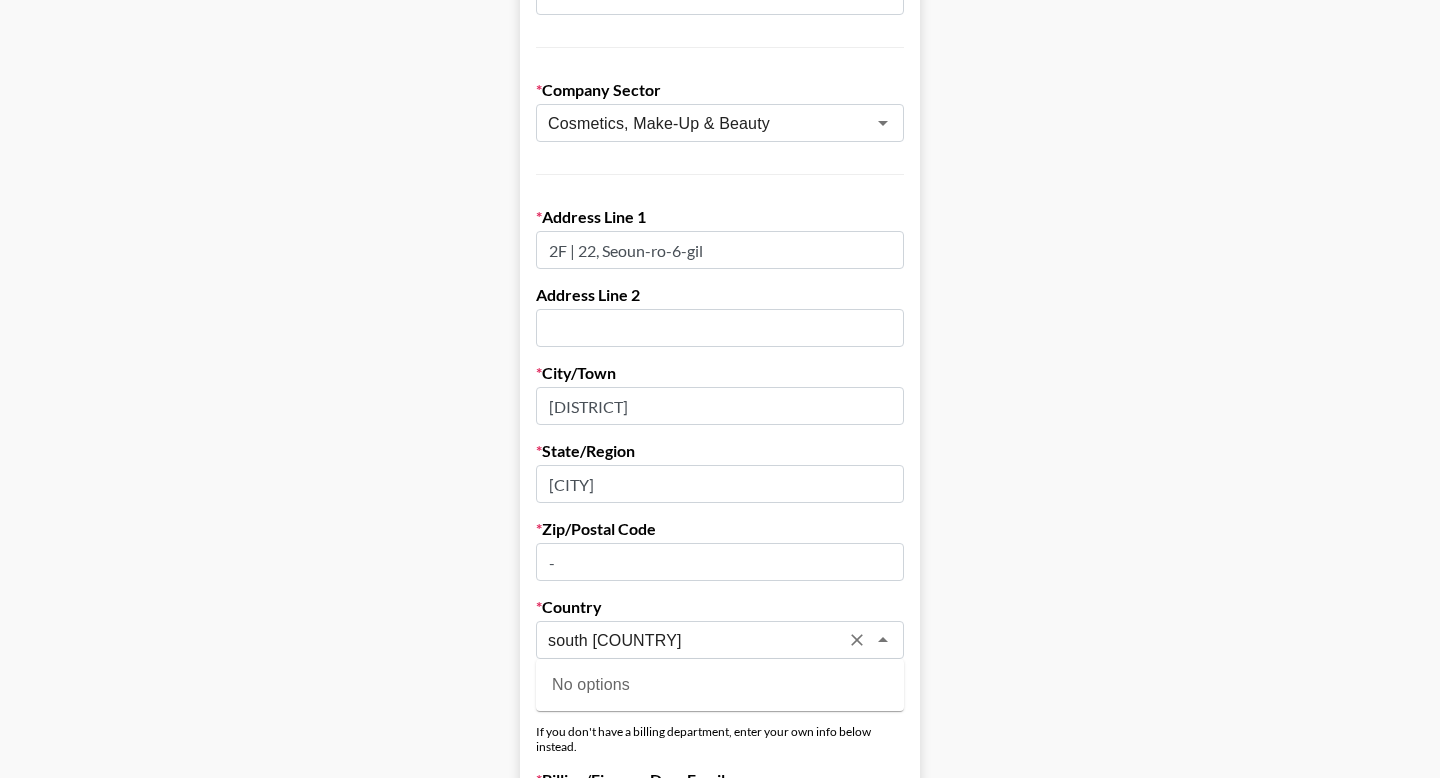 drag, startPoint x: 683, startPoint y: 647, endPoint x: 507, endPoint y: 619, distance: 178.21335 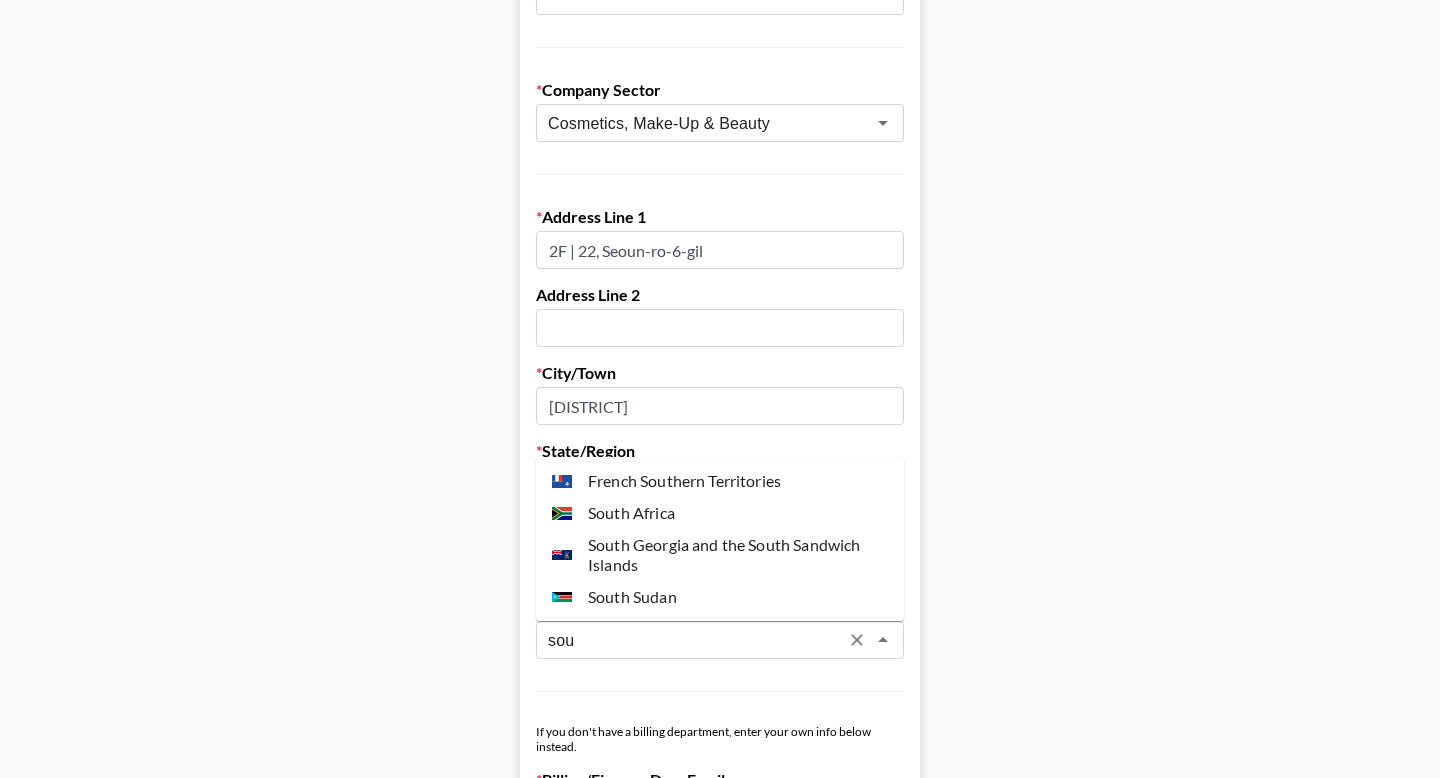 click on "sou" at bounding box center [693, 640] 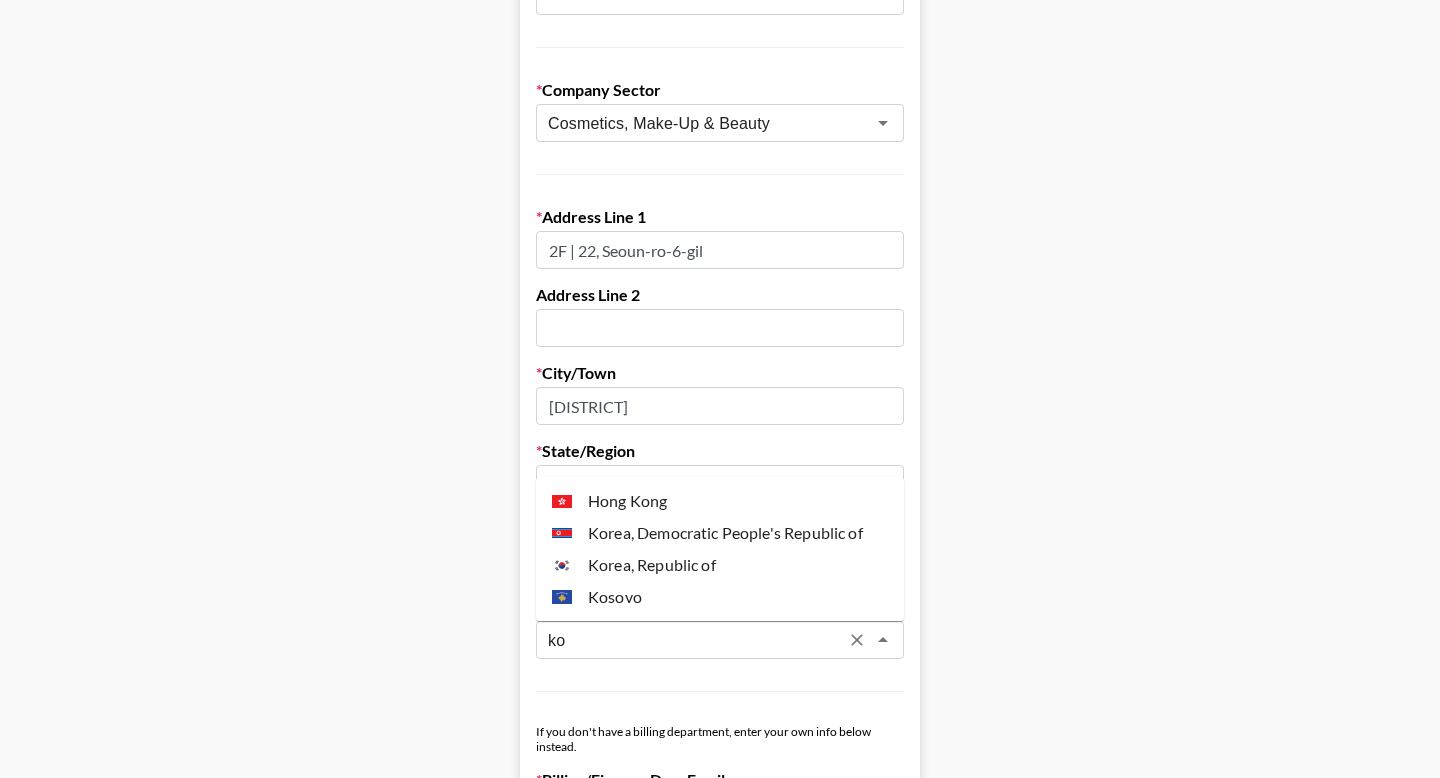 click on "Korea, Republic of" at bounding box center (720, 565) 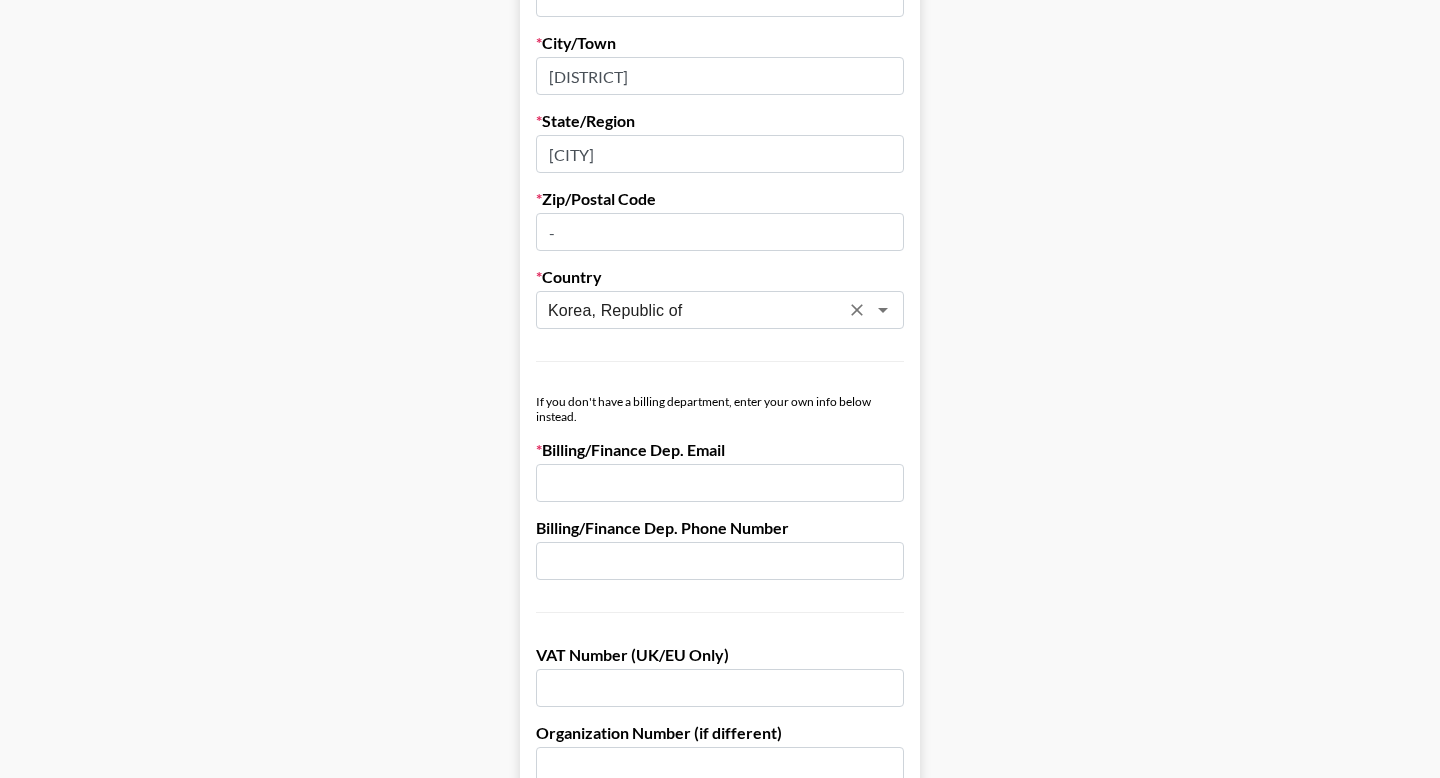 scroll, scrollTop: 759, scrollLeft: 0, axis: vertical 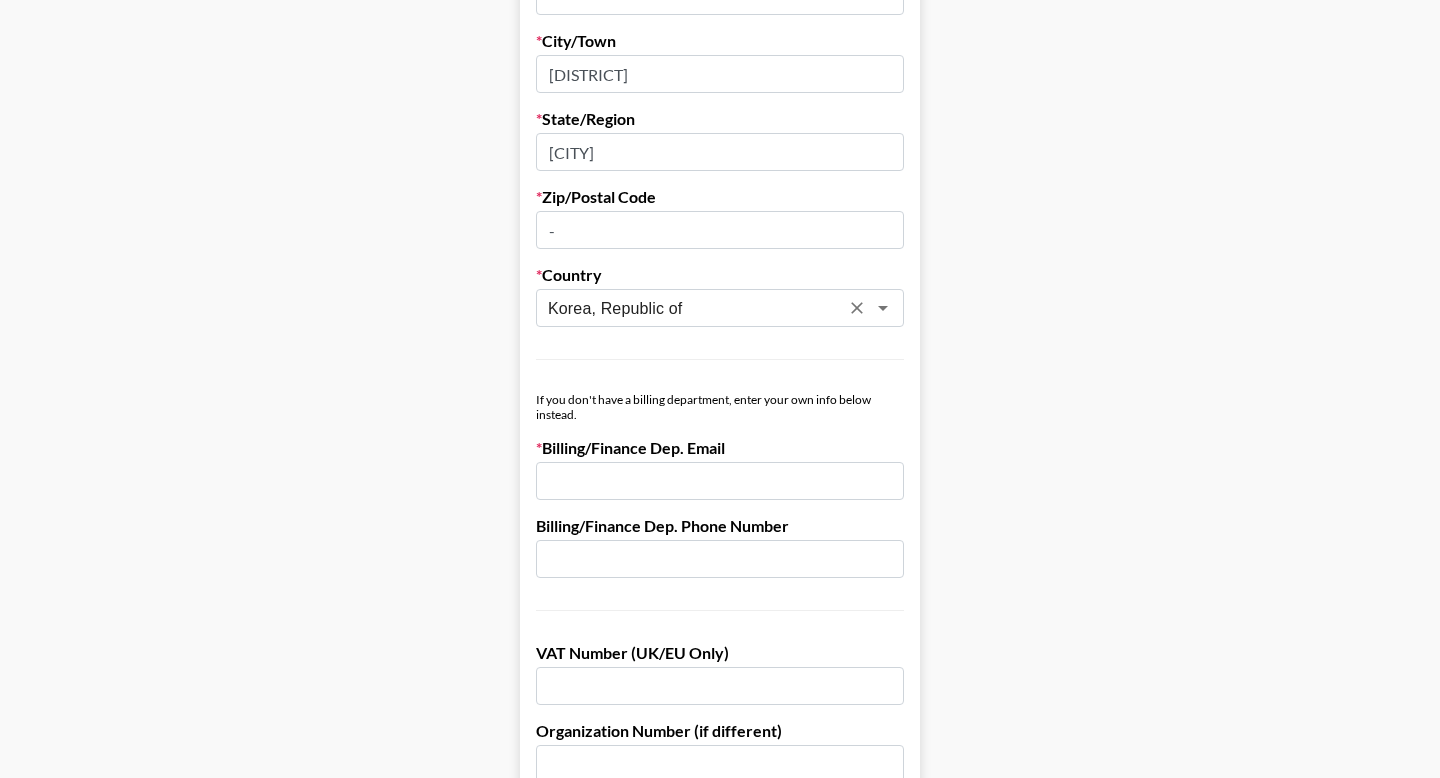 type on "Korea, Republic of" 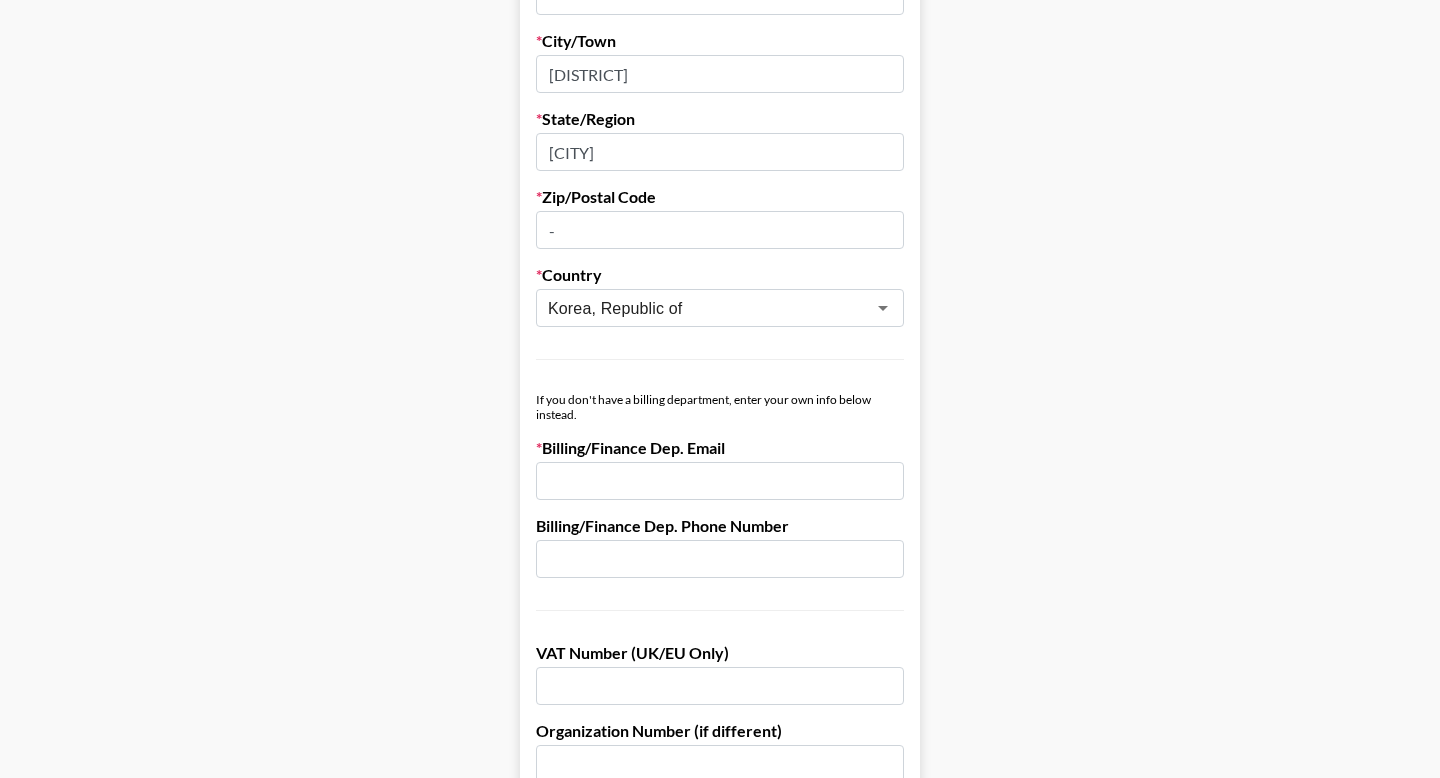 click at bounding box center [720, 481] 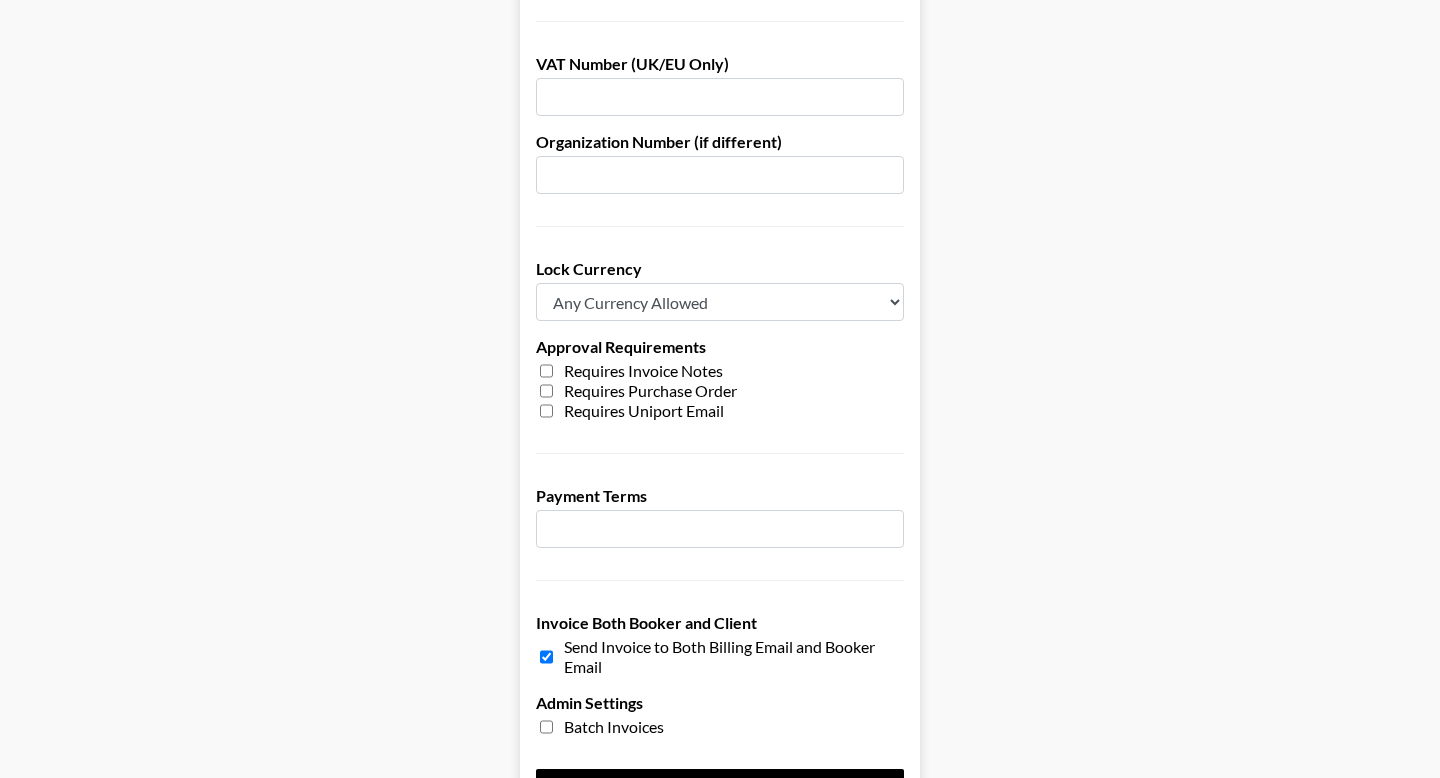 scroll, scrollTop: 1507, scrollLeft: 0, axis: vertical 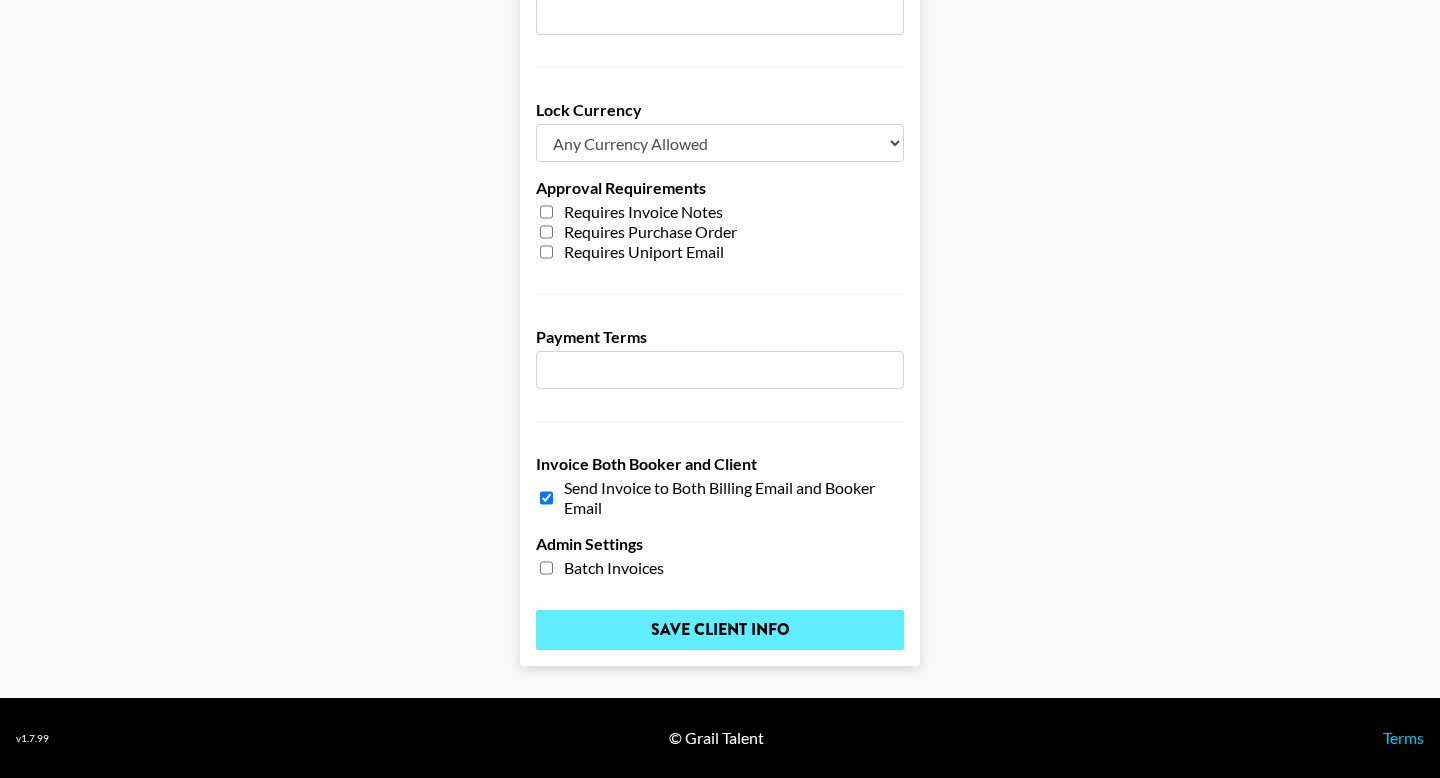 type on "collab@[example.com]" 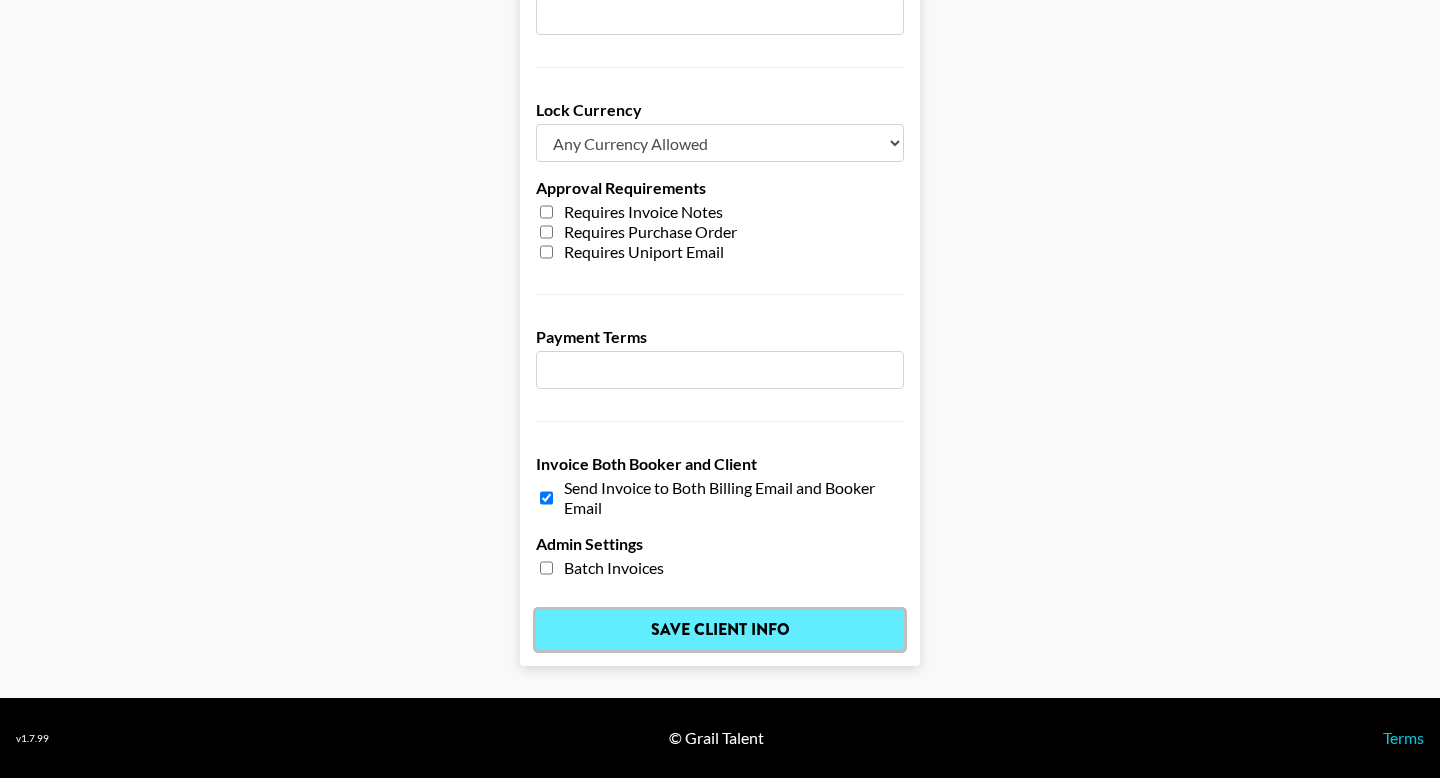 click on "Save Client Info" at bounding box center [720, 630] 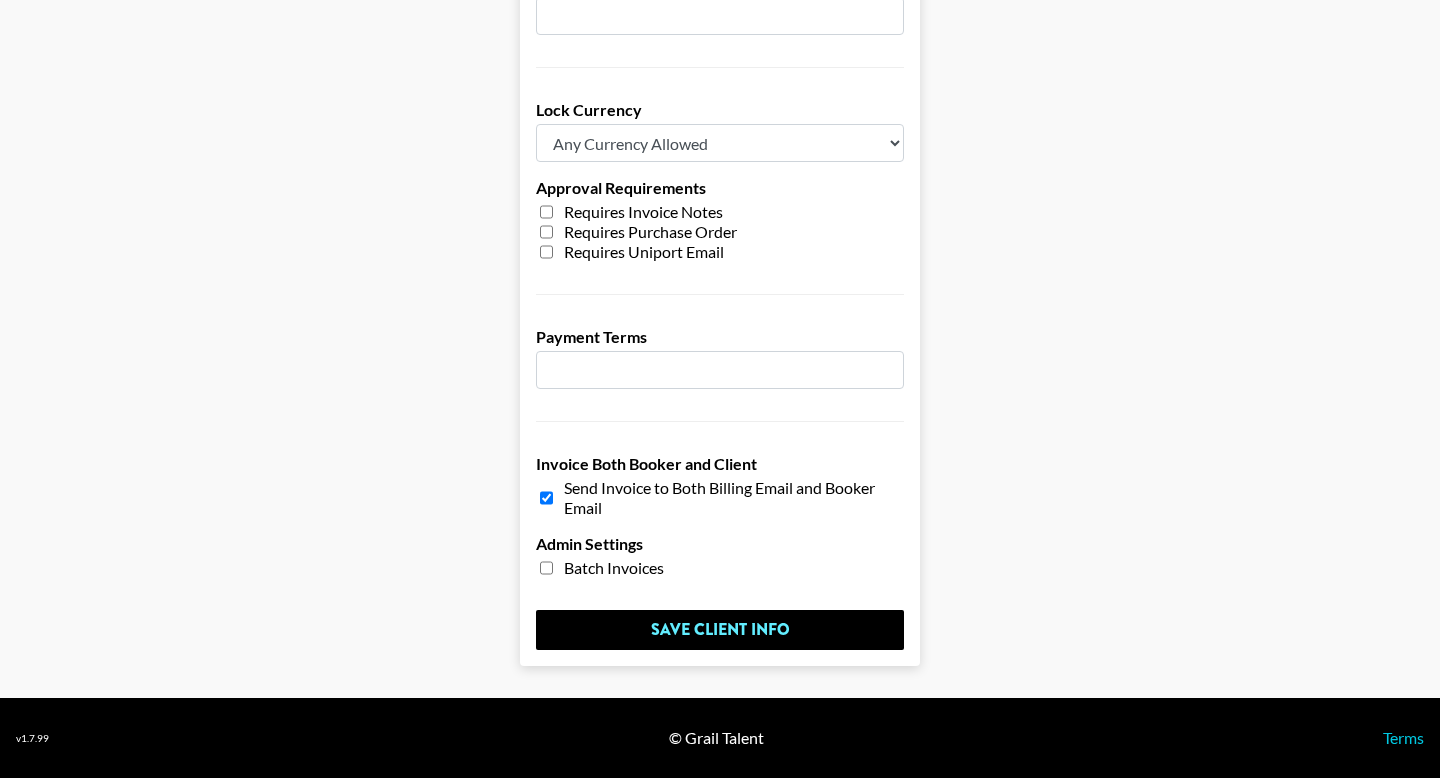 scroll, scrollTop: 0, scrollLeft: 0, axis: both 